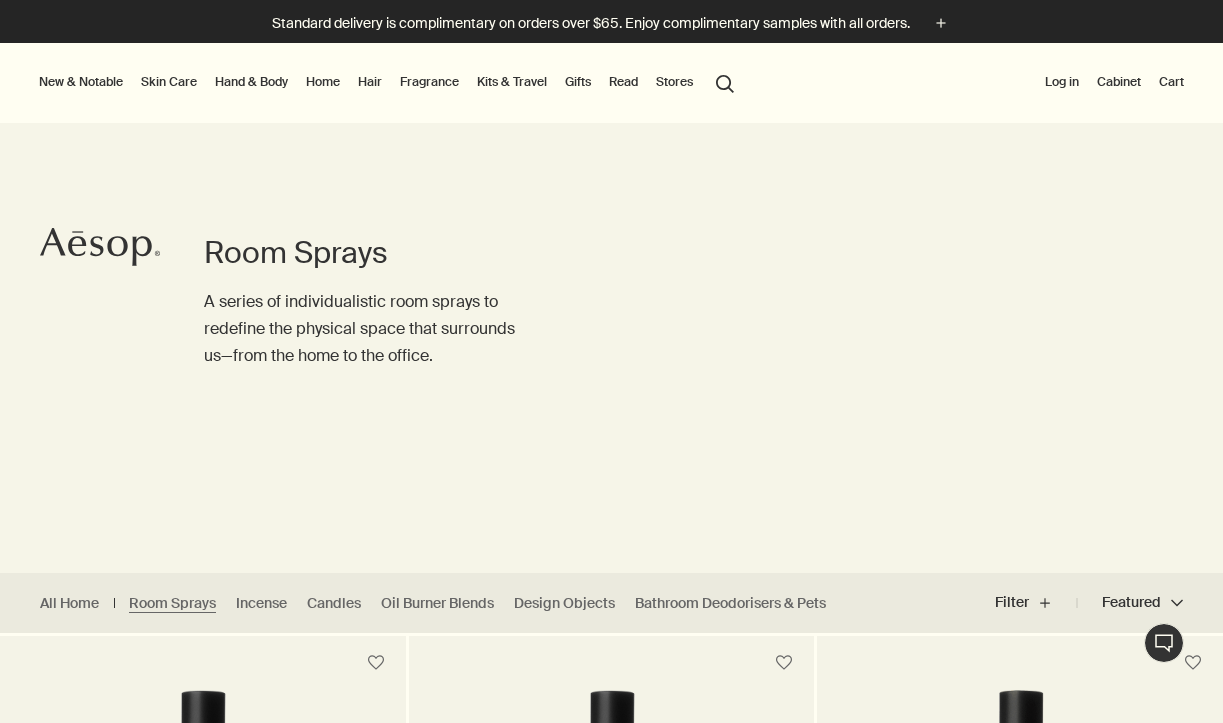 scroll, scrollTop: 7, scrollLeft: 0, axis: vertical 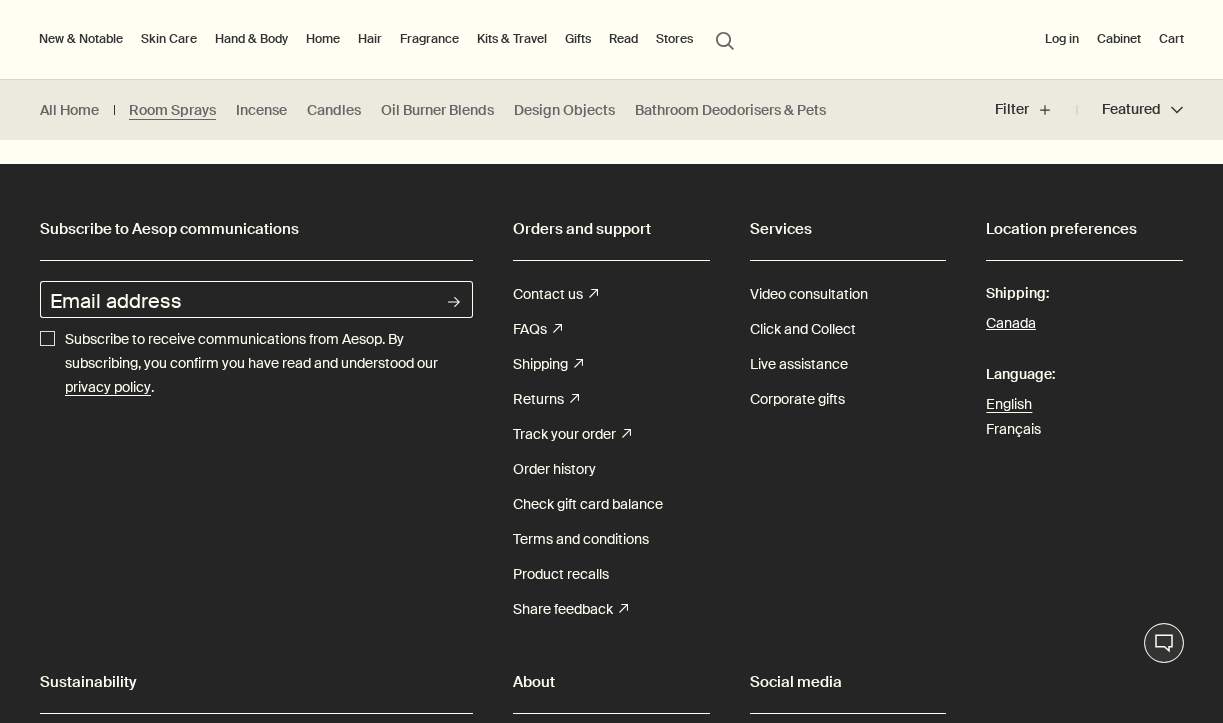 click on "Canada" at bounding box center [1011, 324] 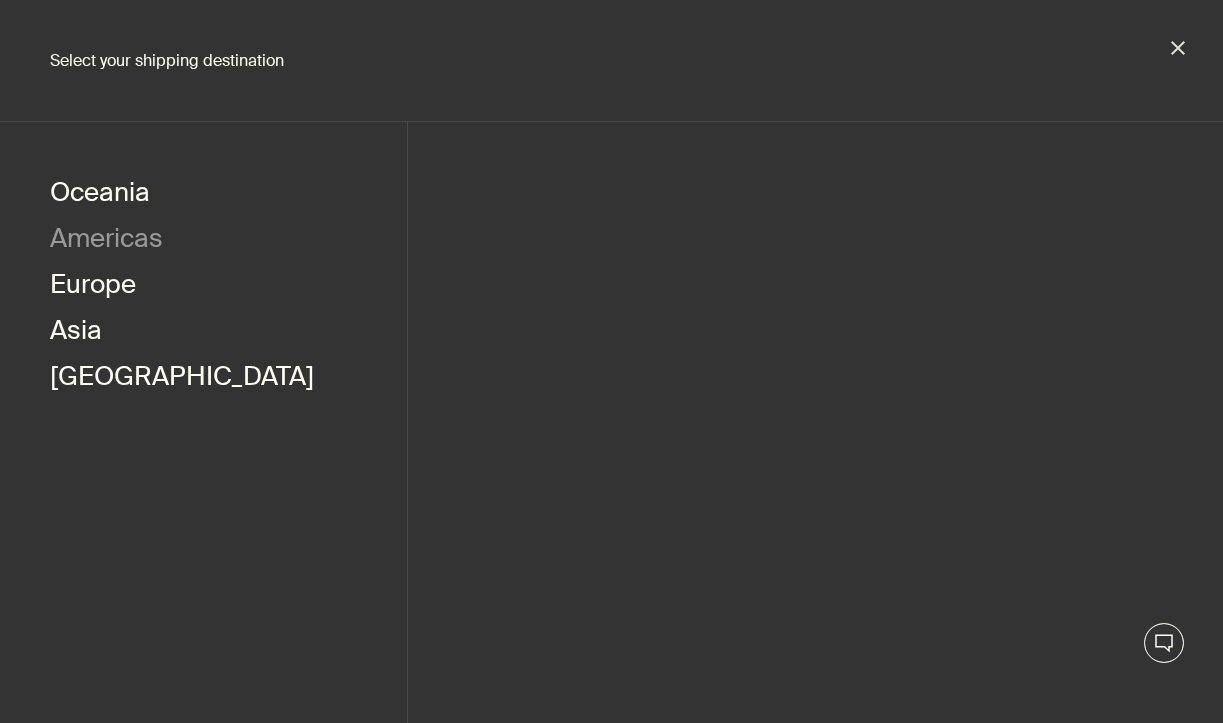 click on "Americas" at bounding box center (106, 241) 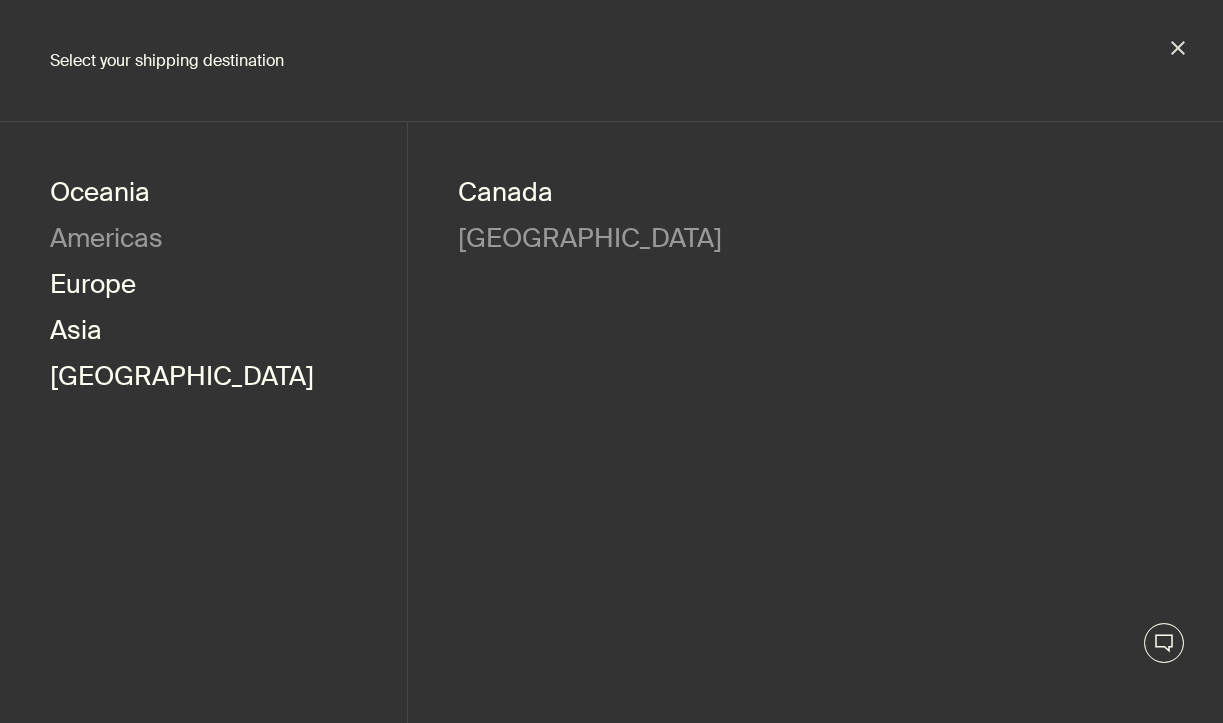 click on "[GEOGRAPHIC_DATA]" at bounding box center [590, 241] 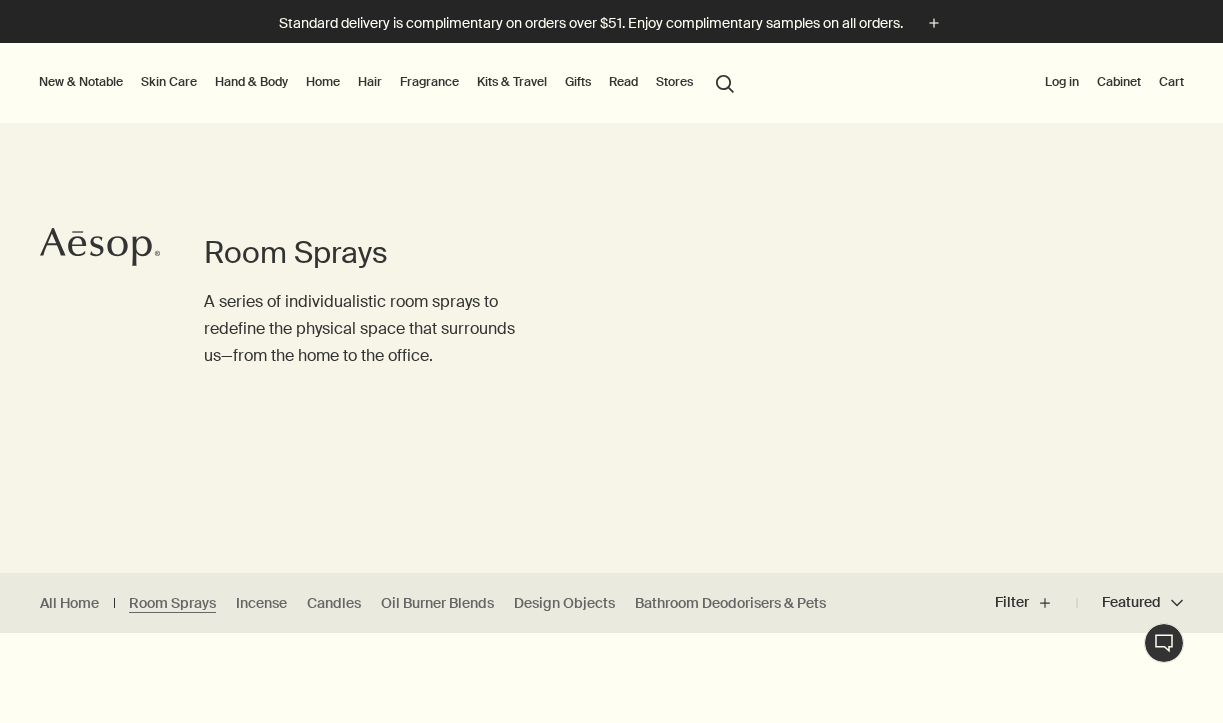 scroll, scrollTop: 0, scrollLeft: 0, axis: both 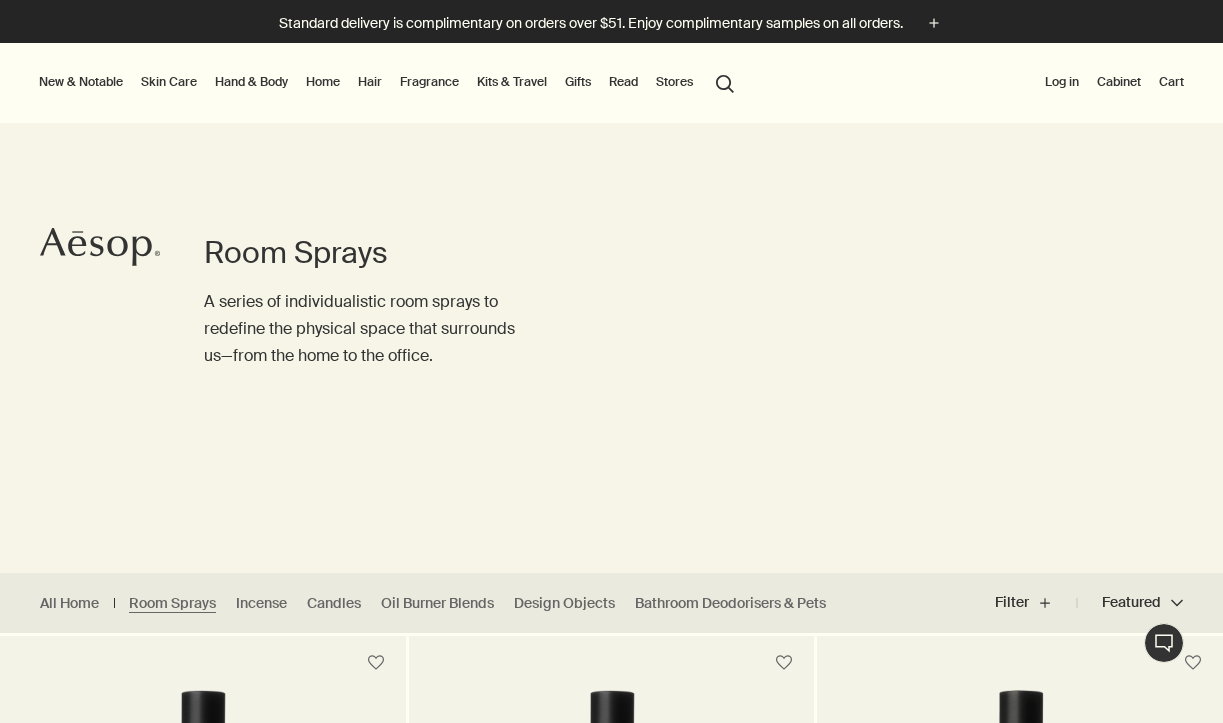 click on "Home" at bounding box center (323, 82) 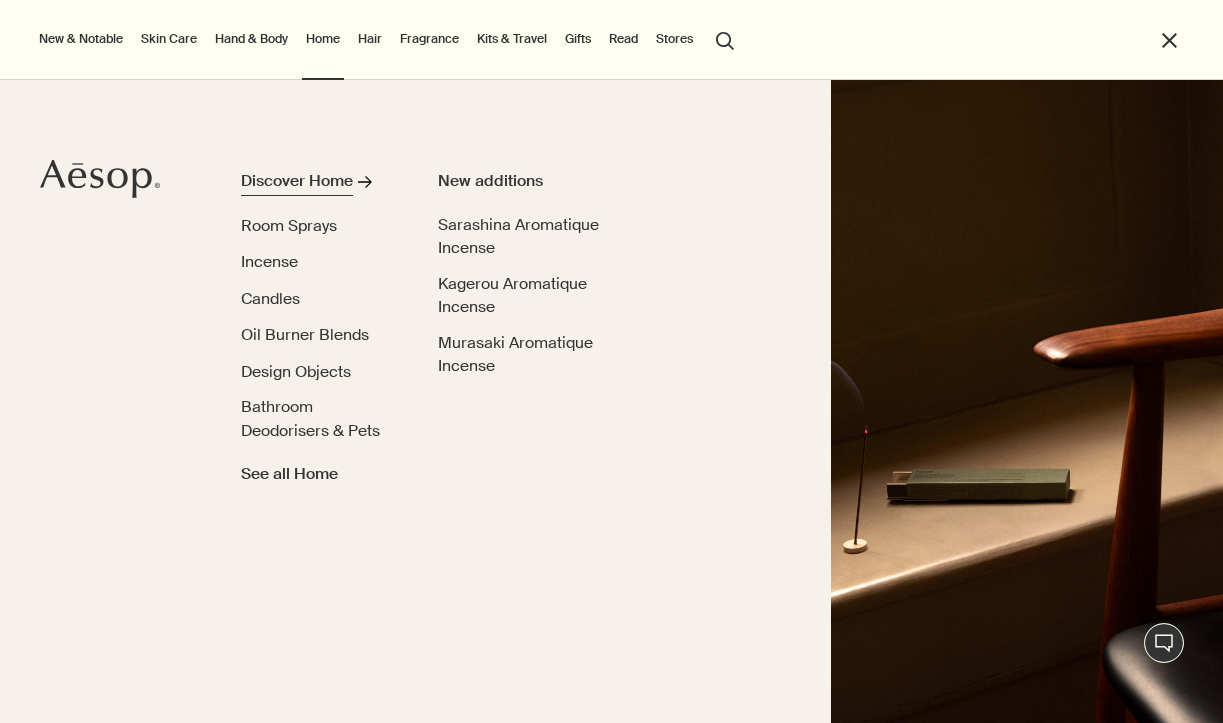 click on "Discover Home" at bounding box center [297, 182] 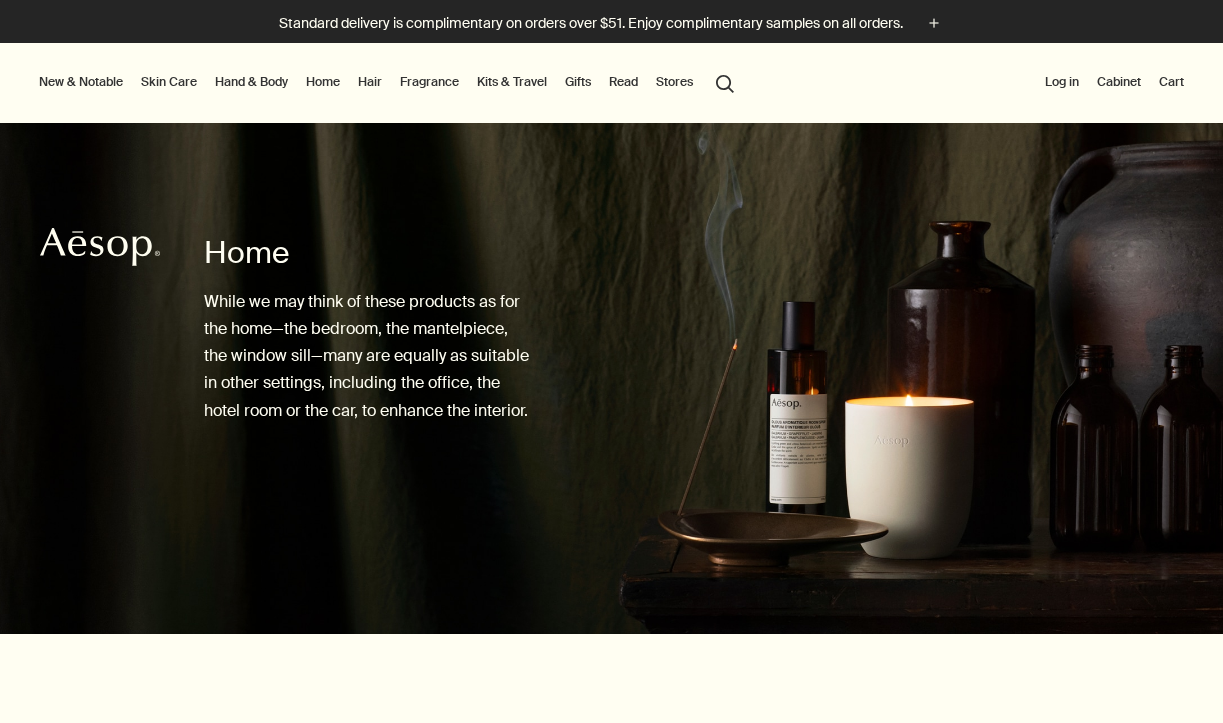 scroll, scrollTop: 0, scrollLeft: 0, axis: both 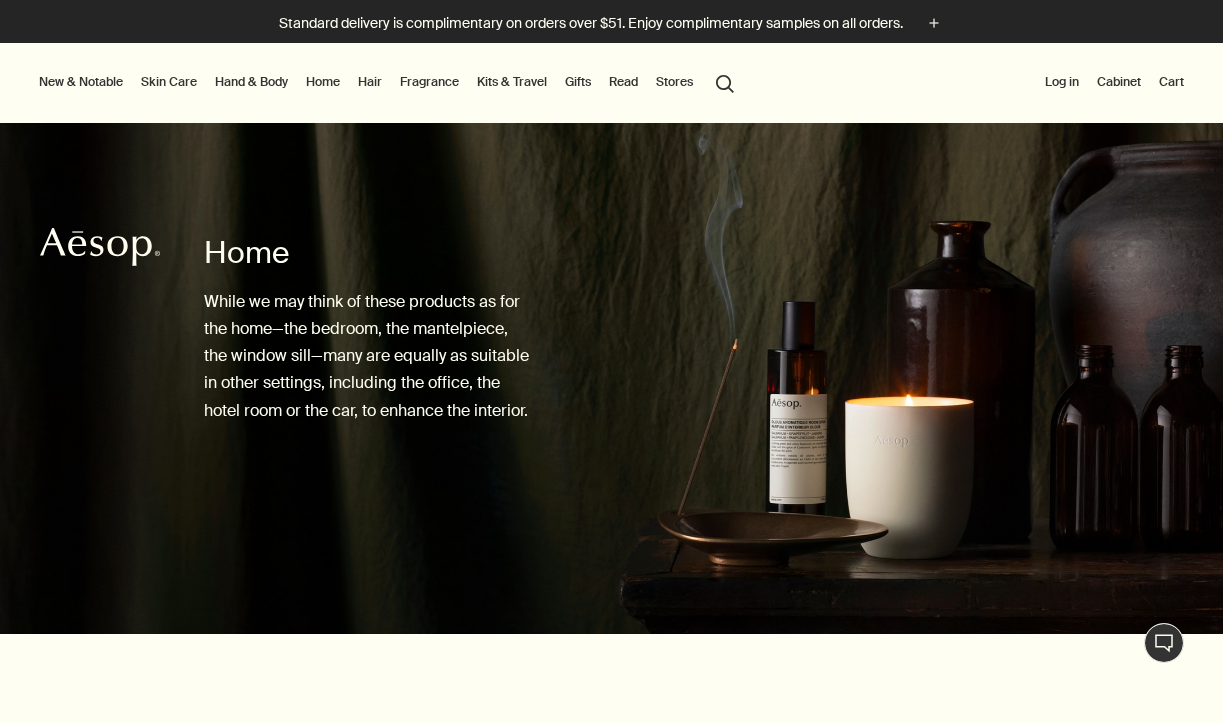 click on "Fragrance" at bounding box center [429, 82] 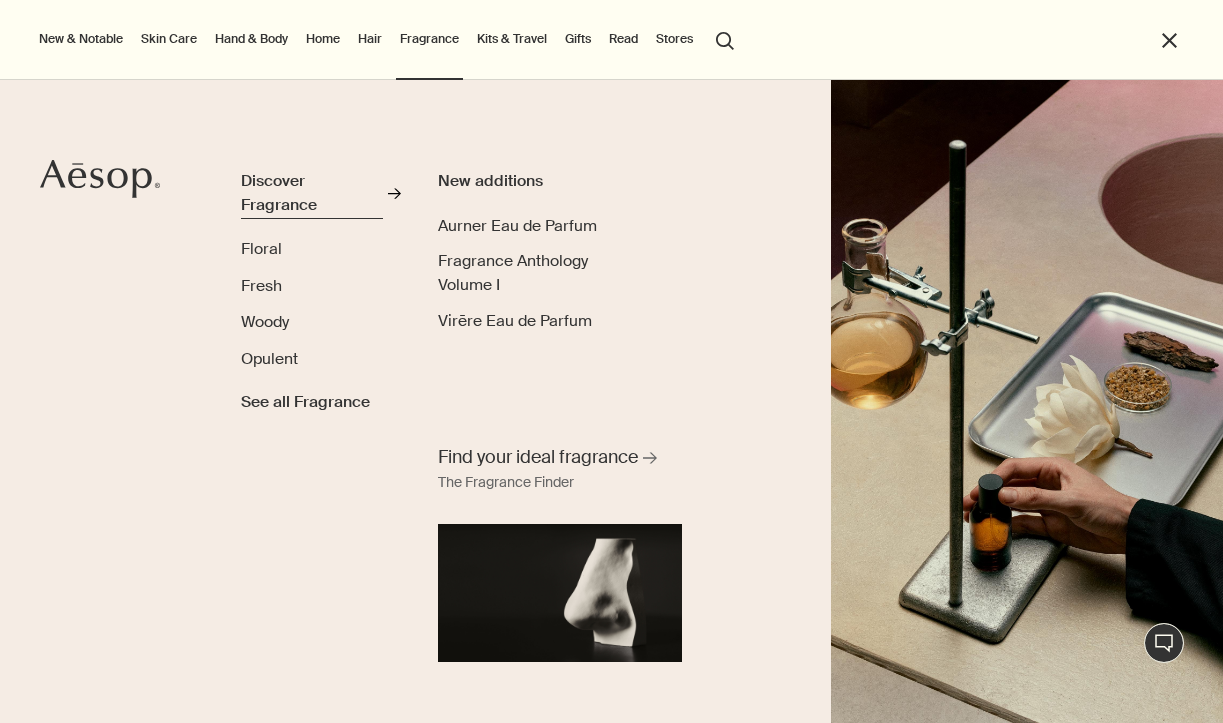 click on "Discover Fragrance" at bounding box center [312, 193] 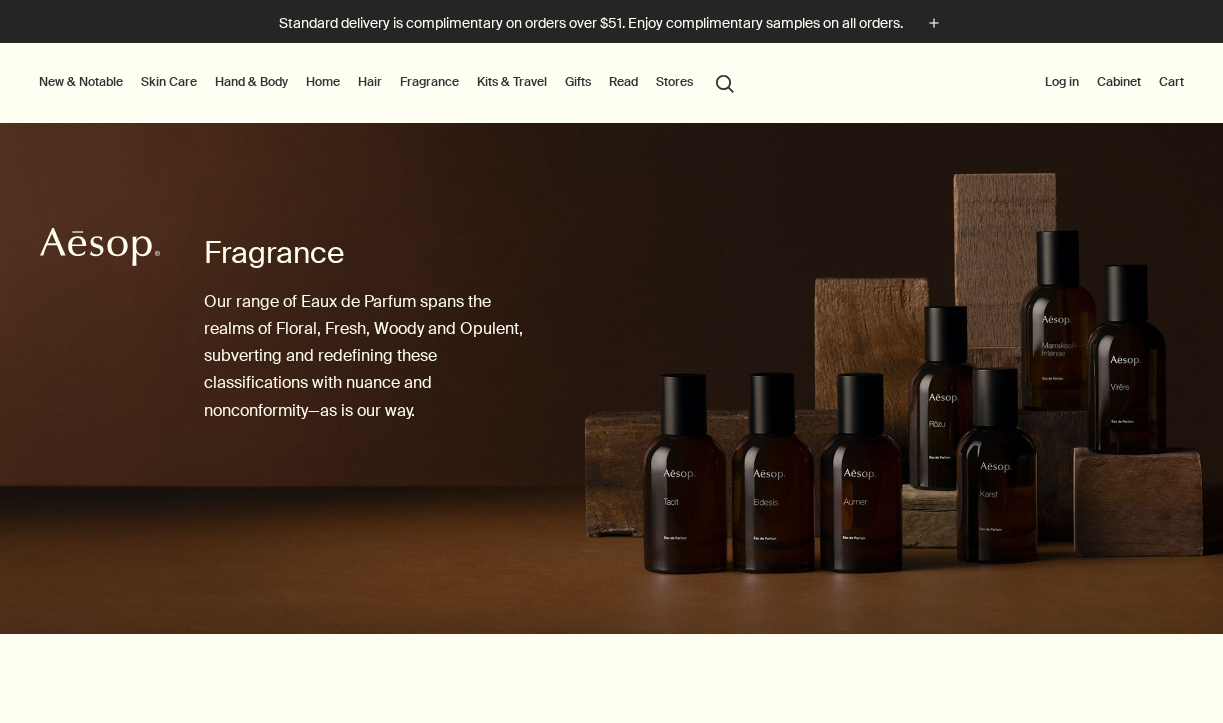 scroll, scrollTop: 24, scrollLeft: 0, axis: vertical 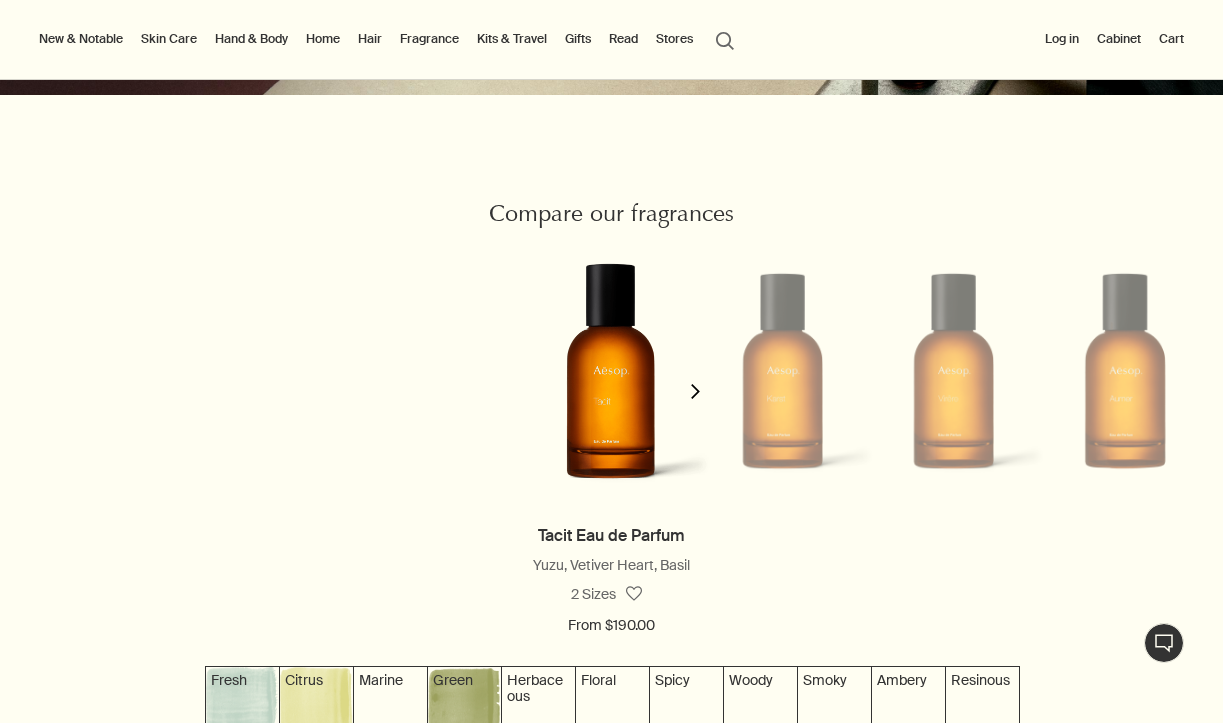 click on "chevron" 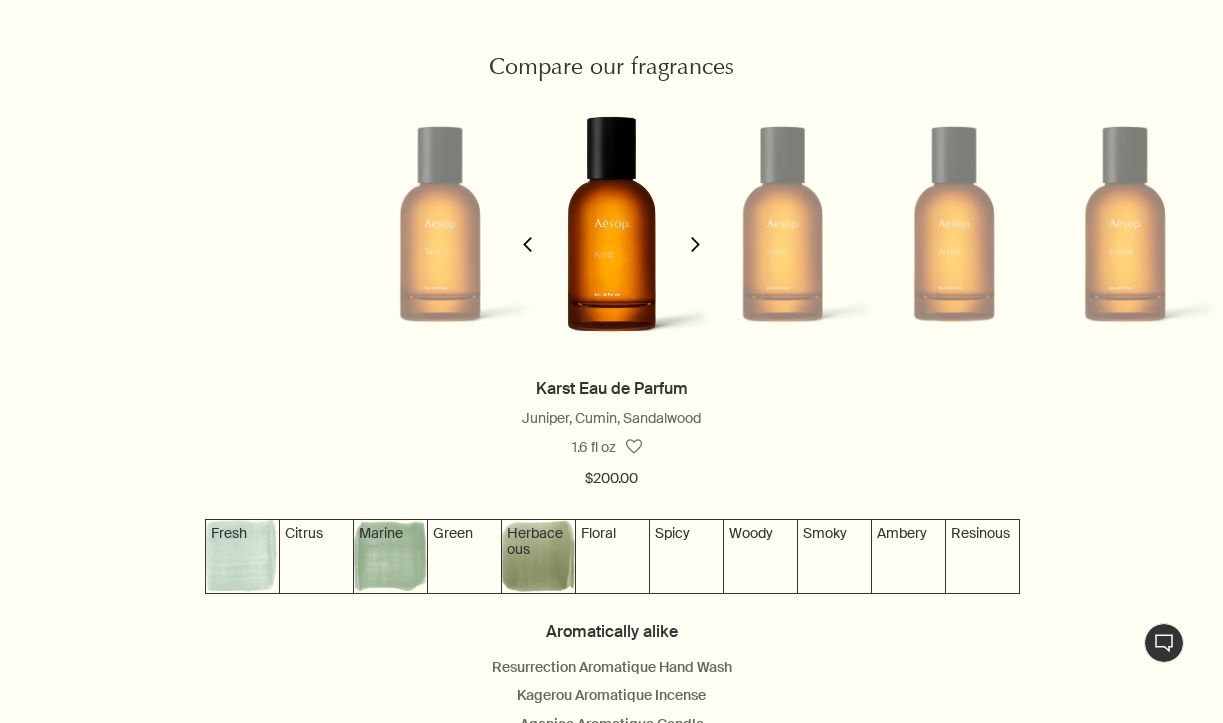 scroll, scrollTop: 1895, scrollLeft: 0, axis: vertical 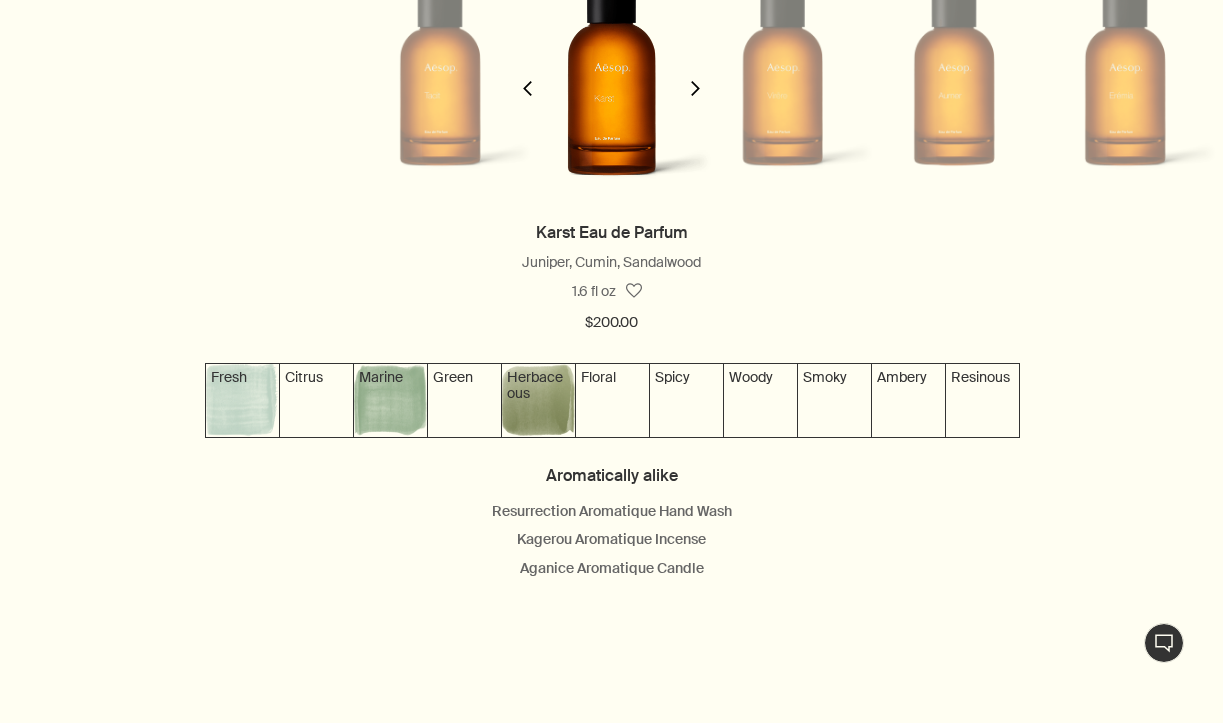 click on "chevron" at bounding box center [695, 76] 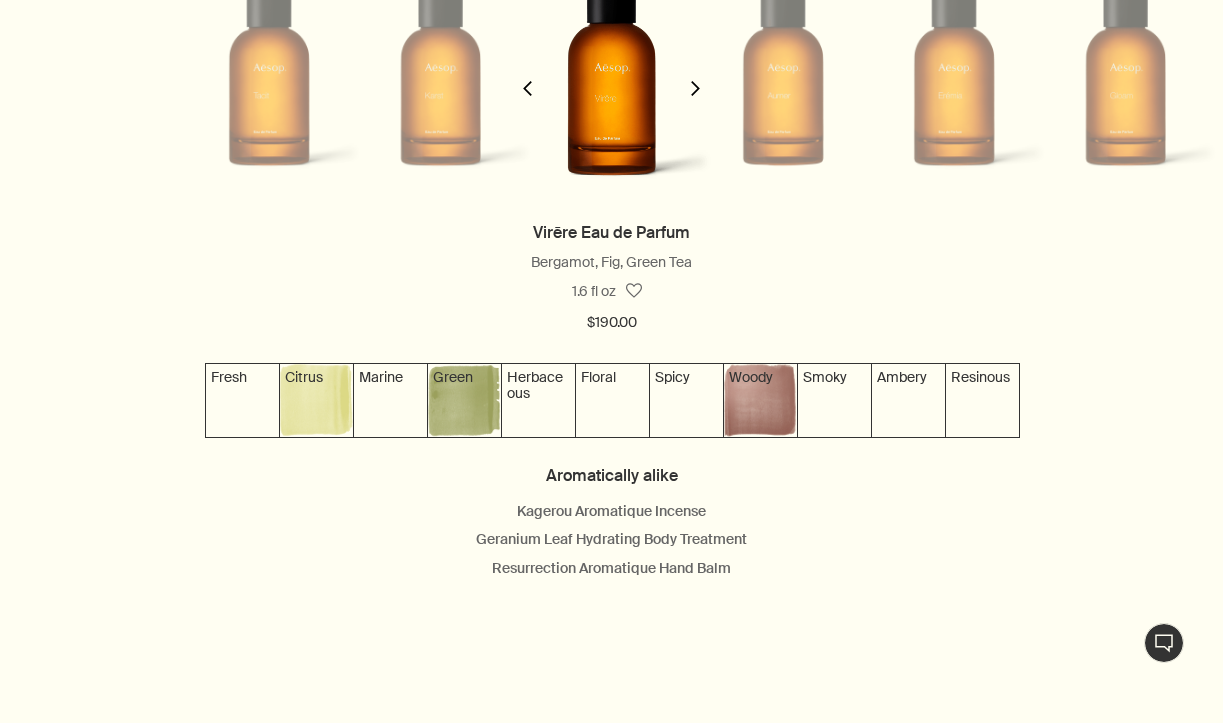click on "chevron" at bounding box center [695, 76] 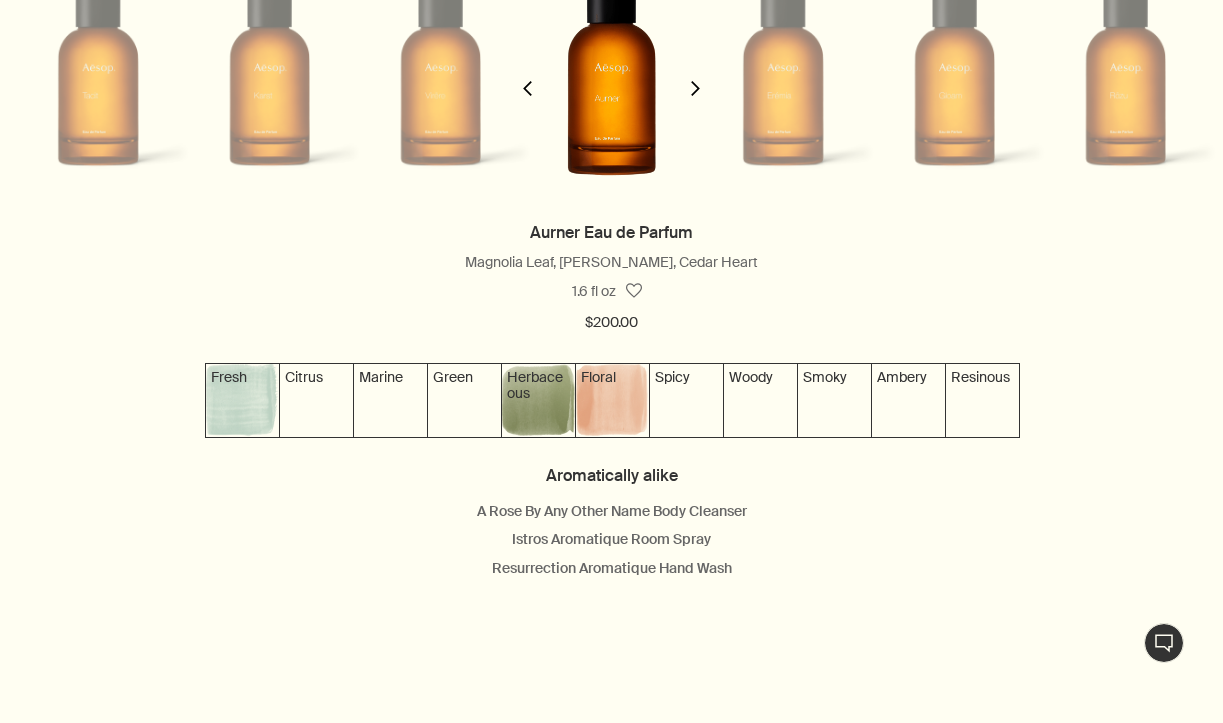 click on "chevron" at bounding box center [695, 76] 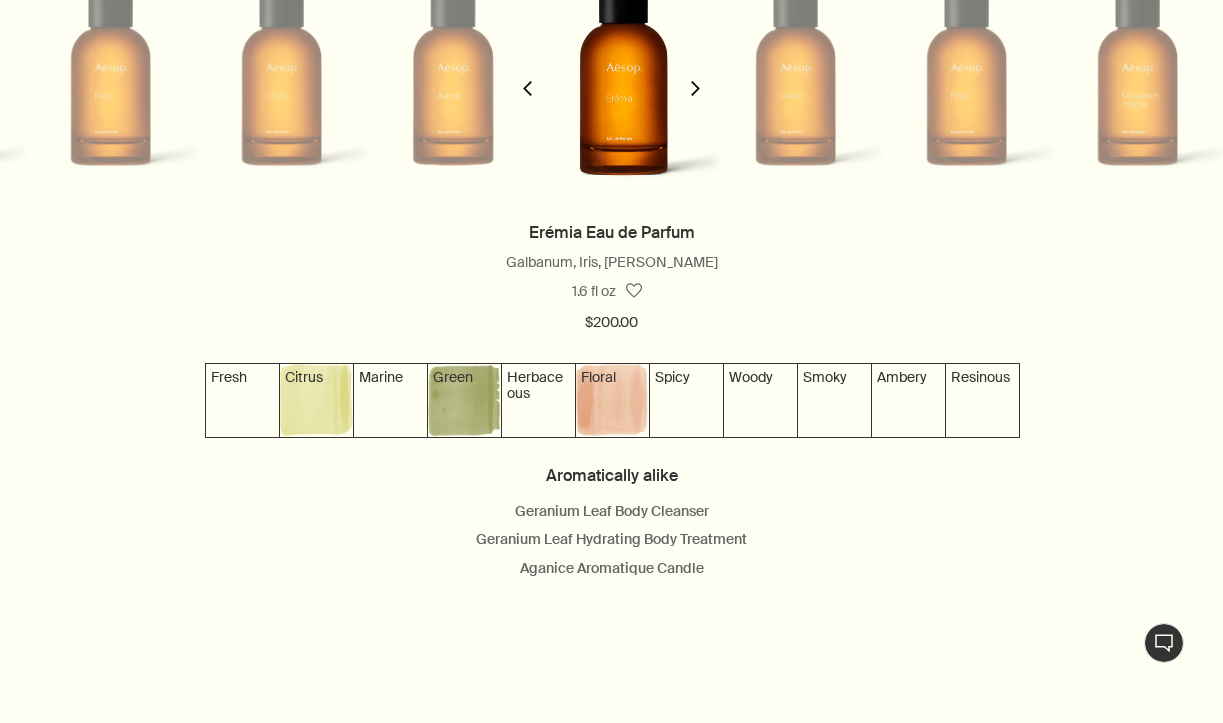 scroll, scrollTop: 0, scrollLeft: 684, axis: horizontal 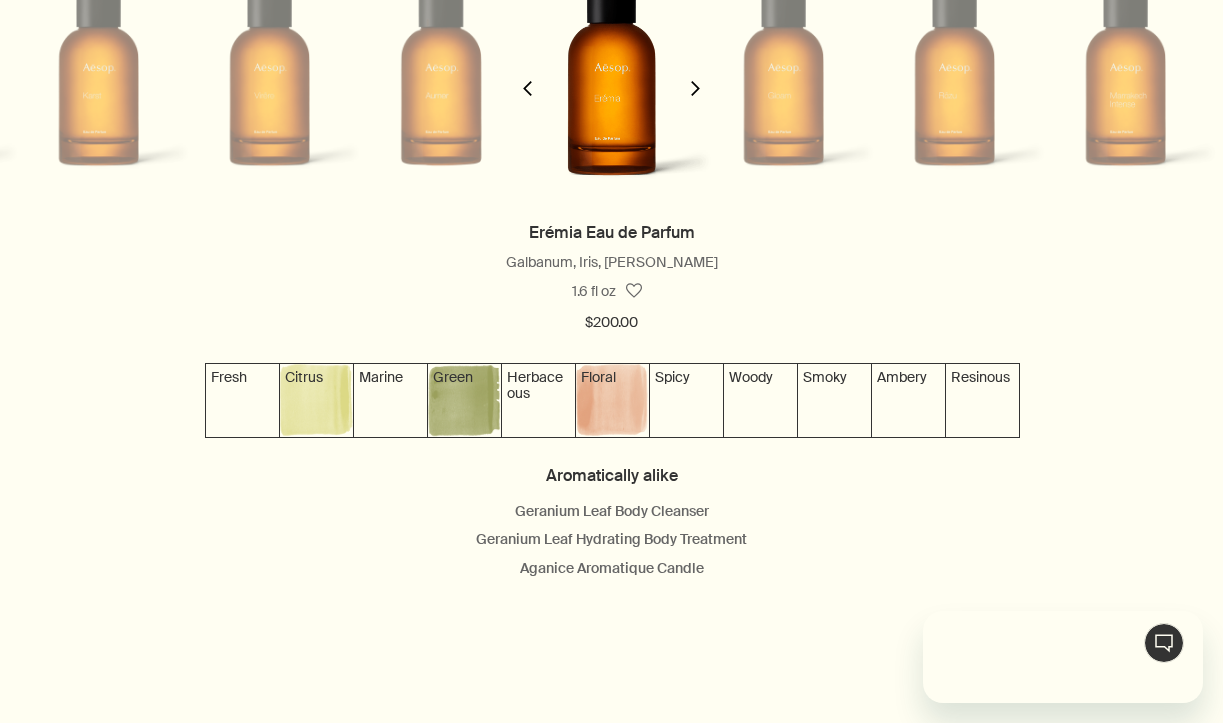 click on "chevron" at bounding box center [695, 76] 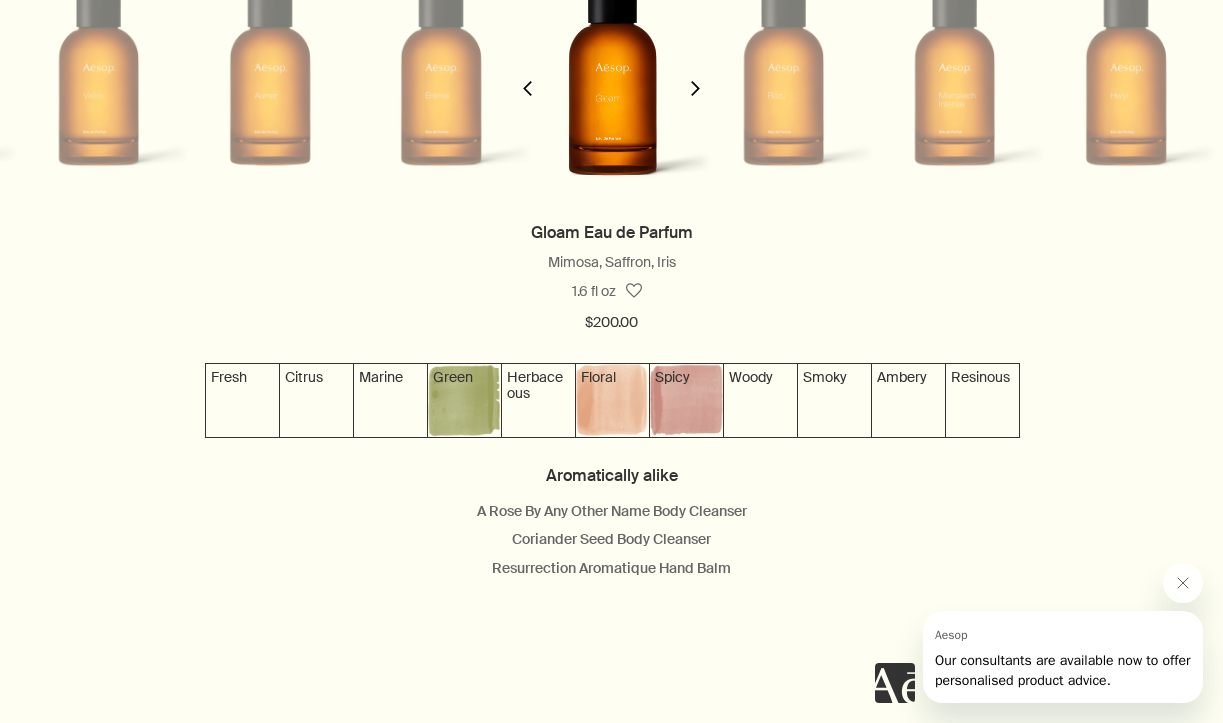 click on "chevron" at bounding box center (695, 76) 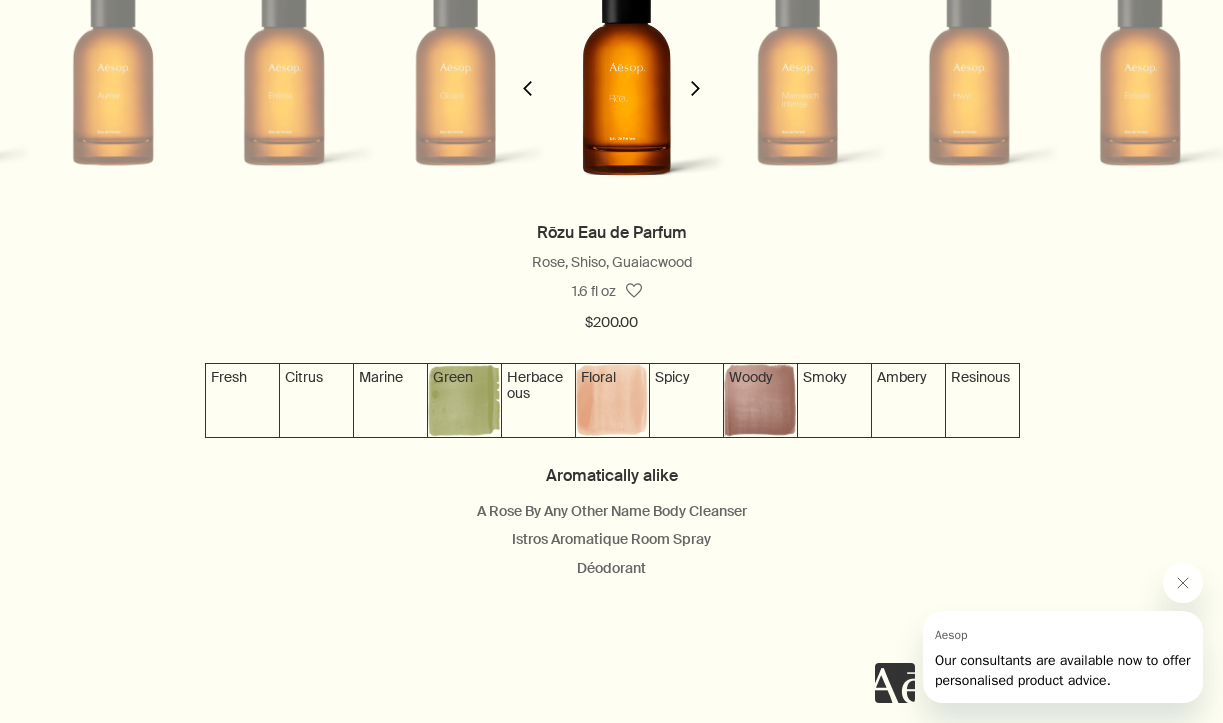scroll, scrollTop: 0, scrollLeft: 1, axis: horizontal 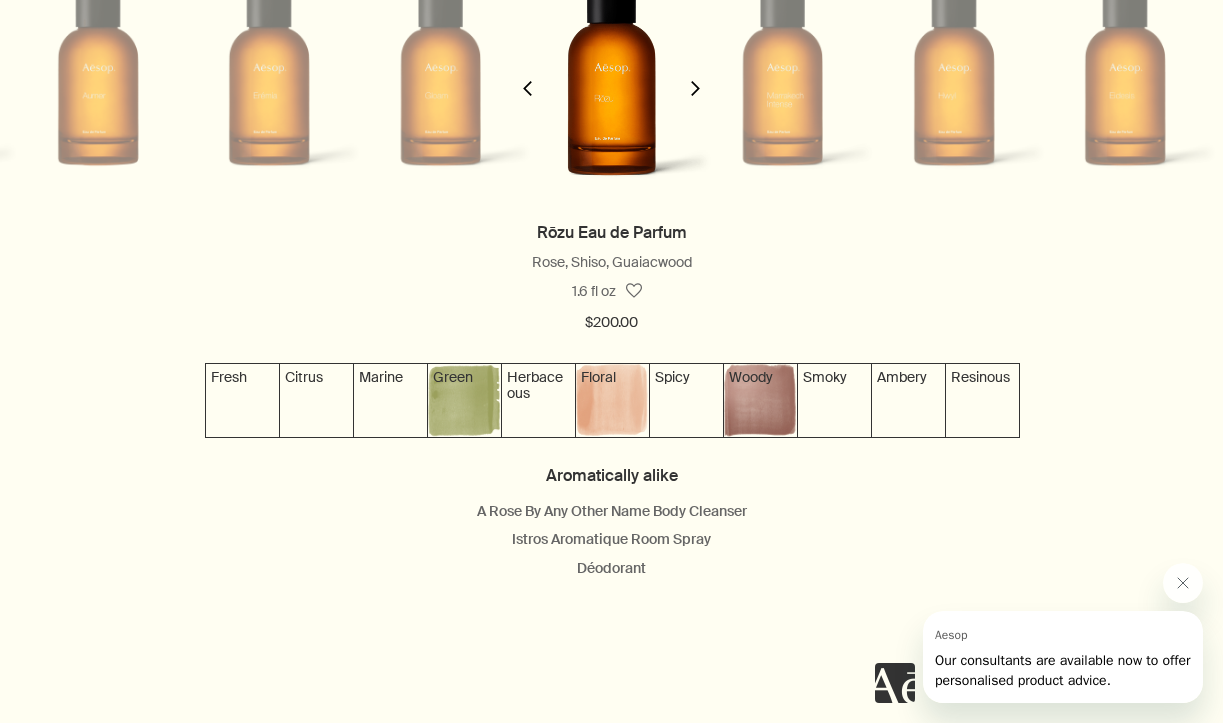 click on "chevron" at bounding box center [695, 76] 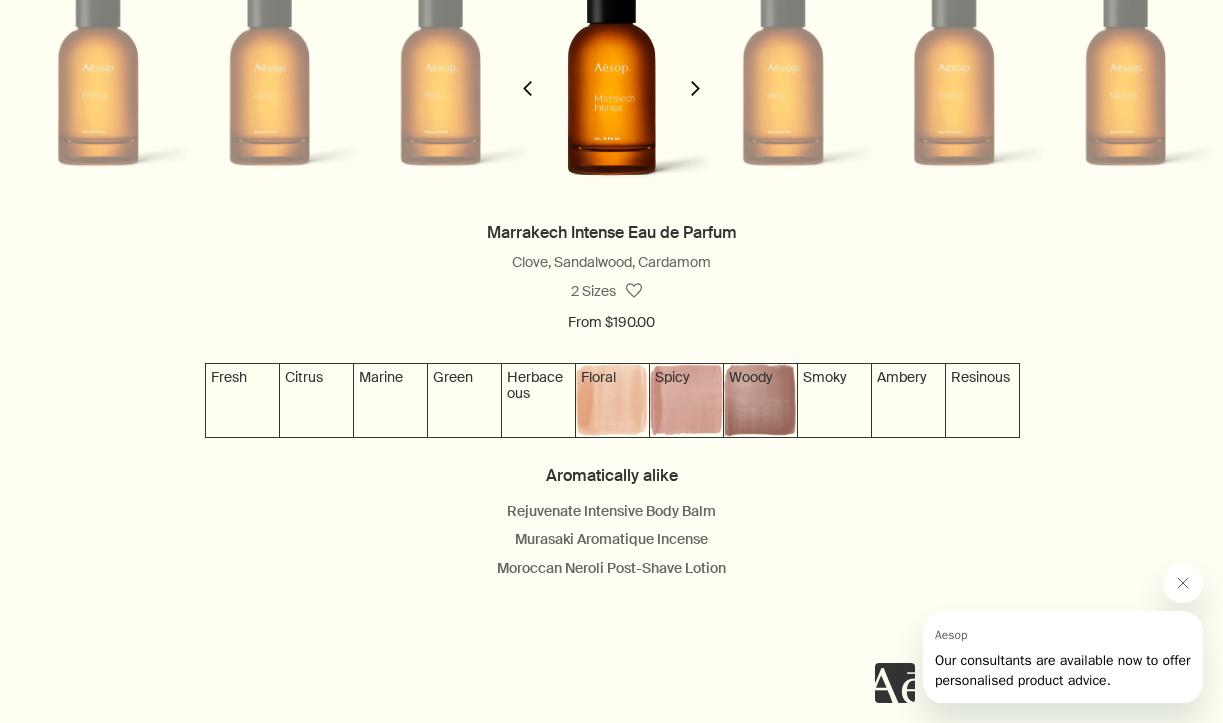 click on "chevron" at bounding box center (695, 76) 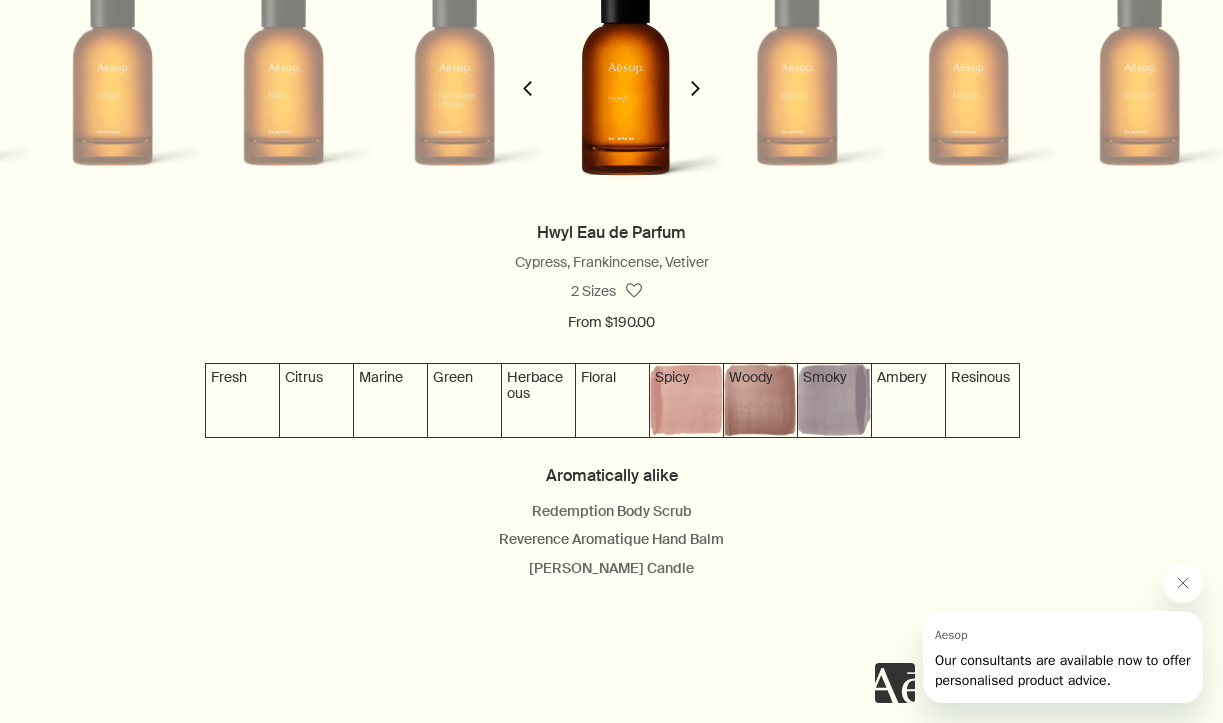 scroll, scrollTop: 0, scrollLeft: 1369, axis: horizontal 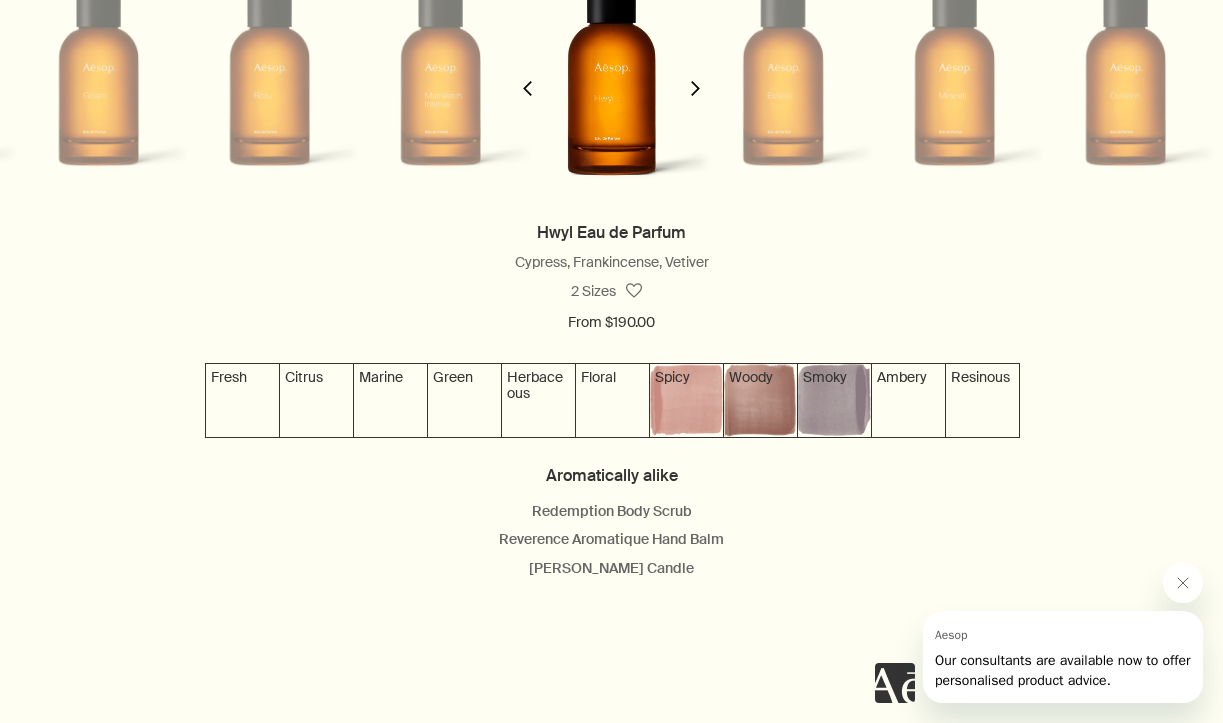 click on "chevron" at bounding box center (695, 76) 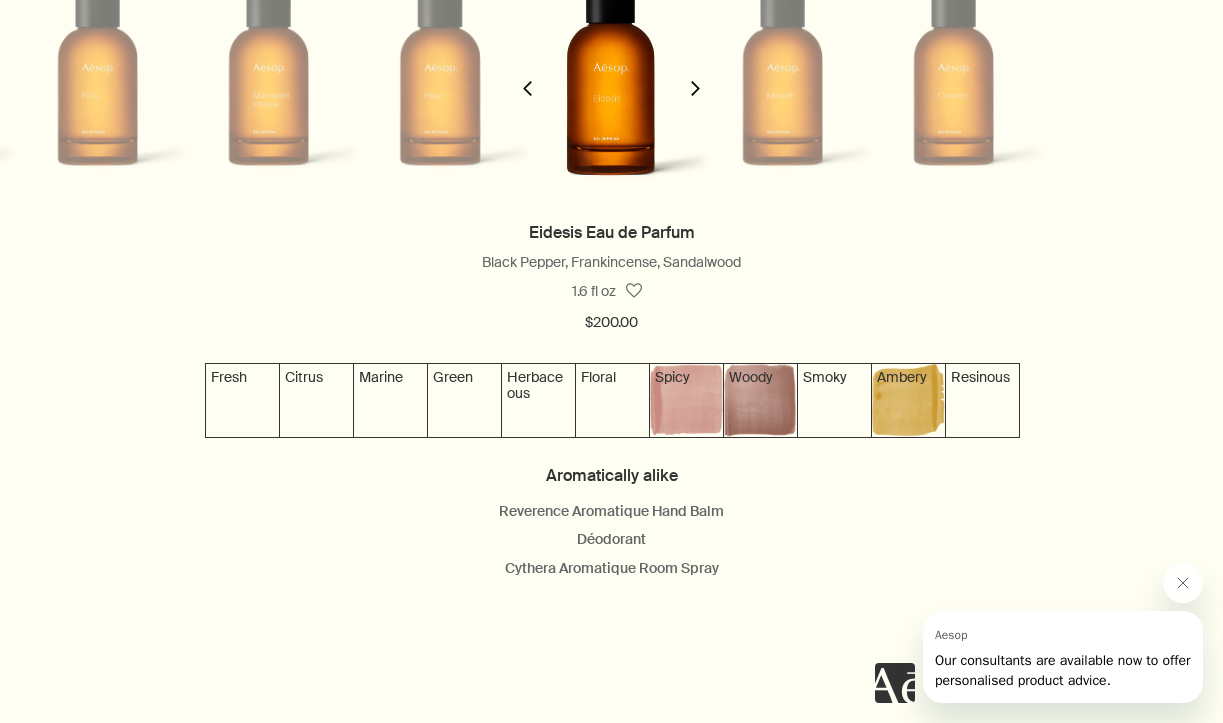 click on "chevron" 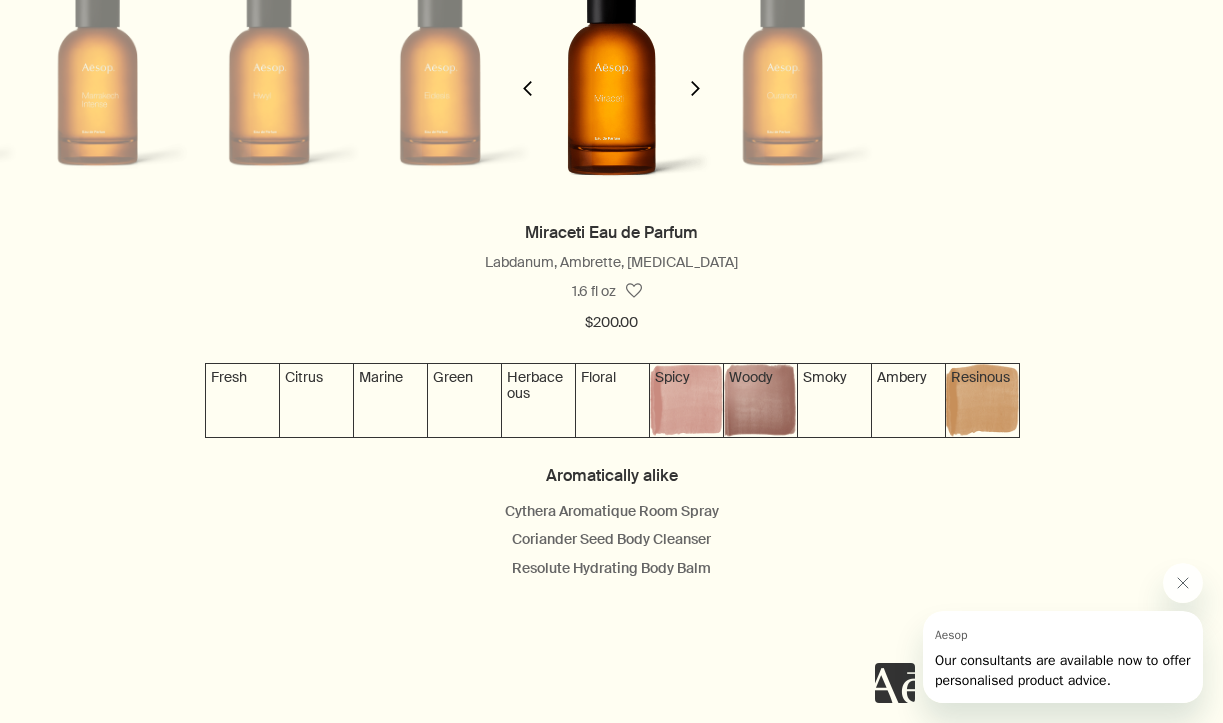 click on "chevron" 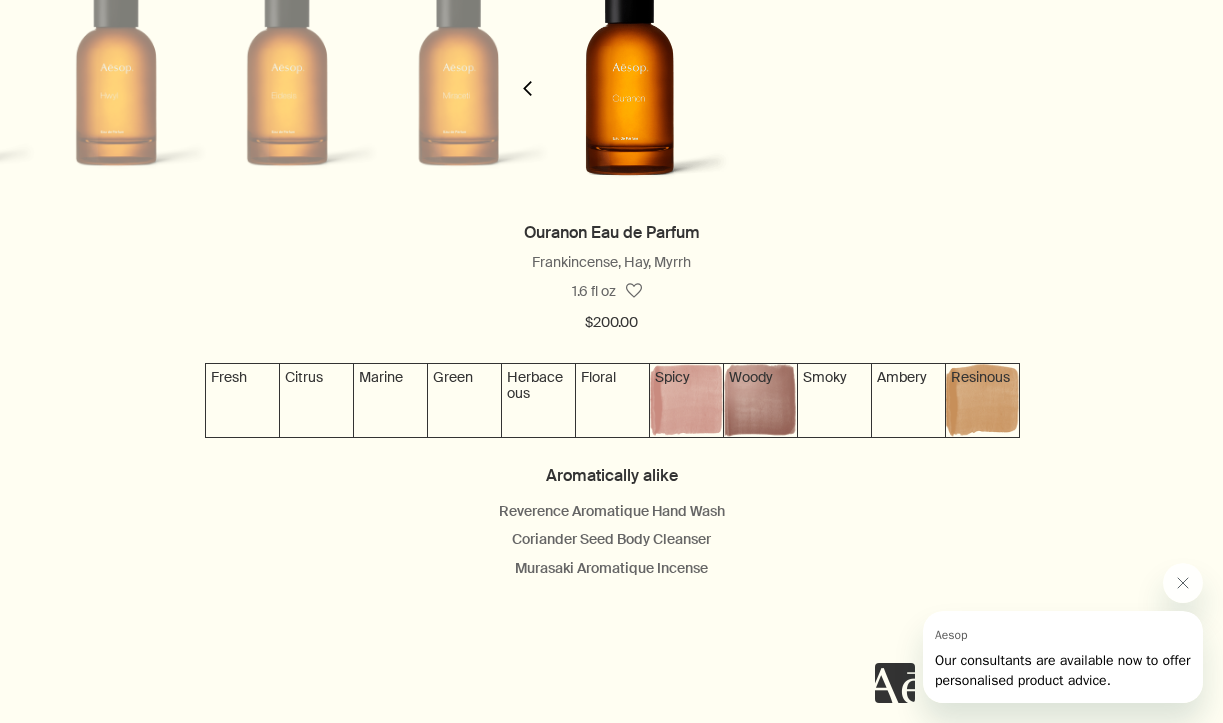 scroll, scrollTop: 0, scrollLeft: 1883, axis: horizontal 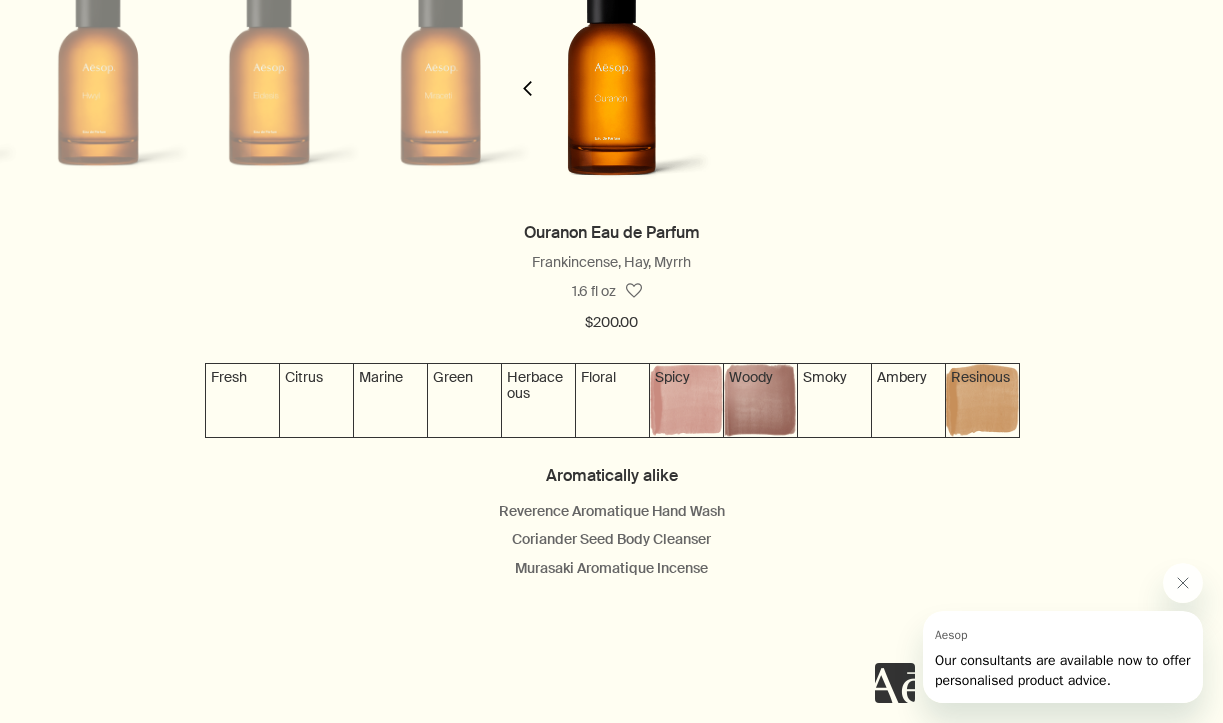 click on "chevron" at bounding box center (528, 76) 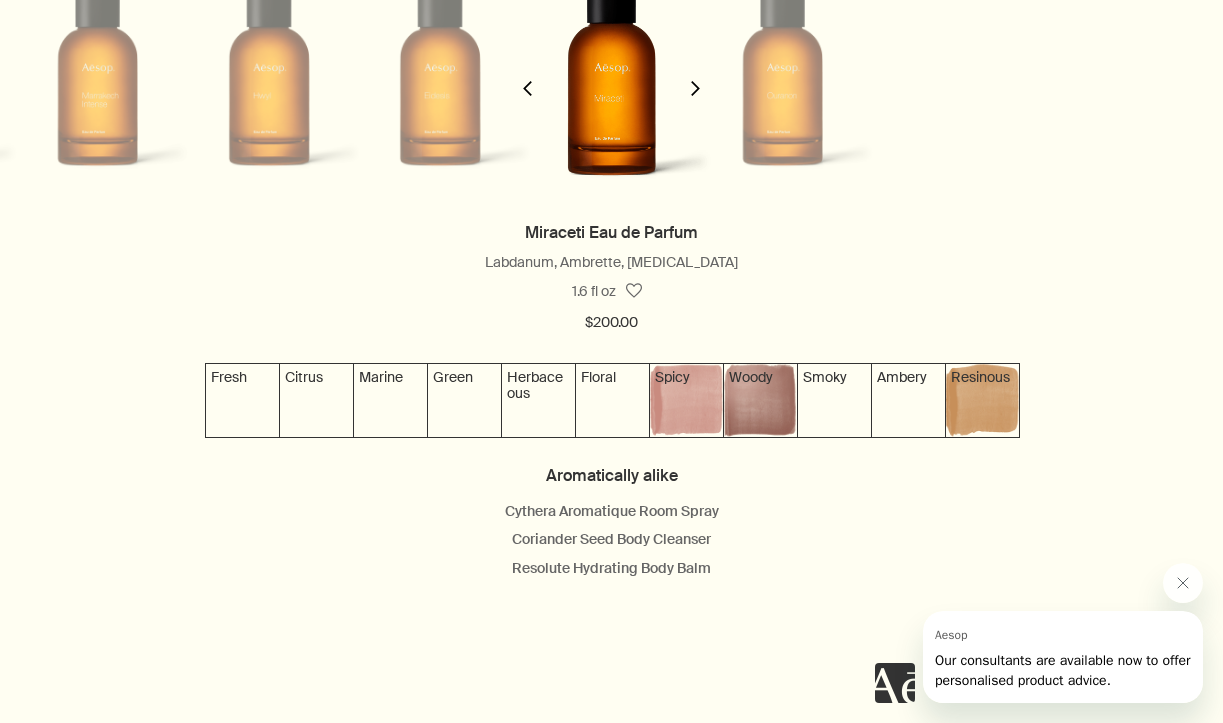click on "chevron" at bounding box center (528, 76) 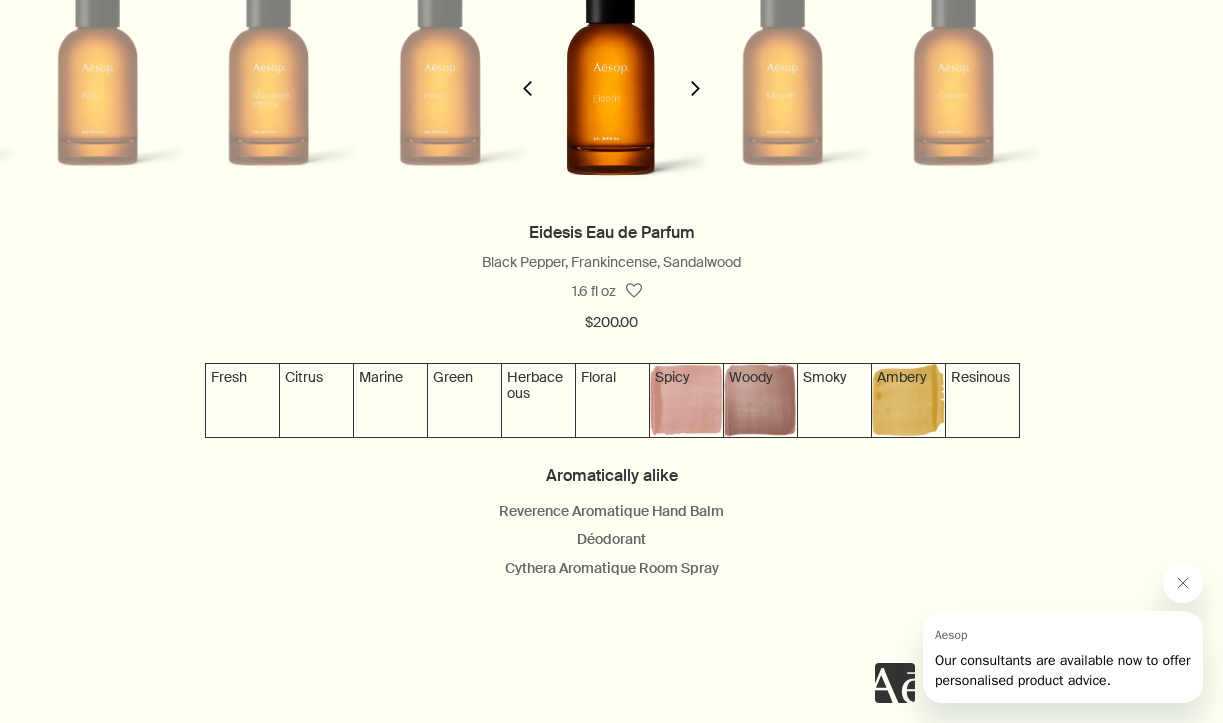click on "chevron" at bounding box center [528, 76] 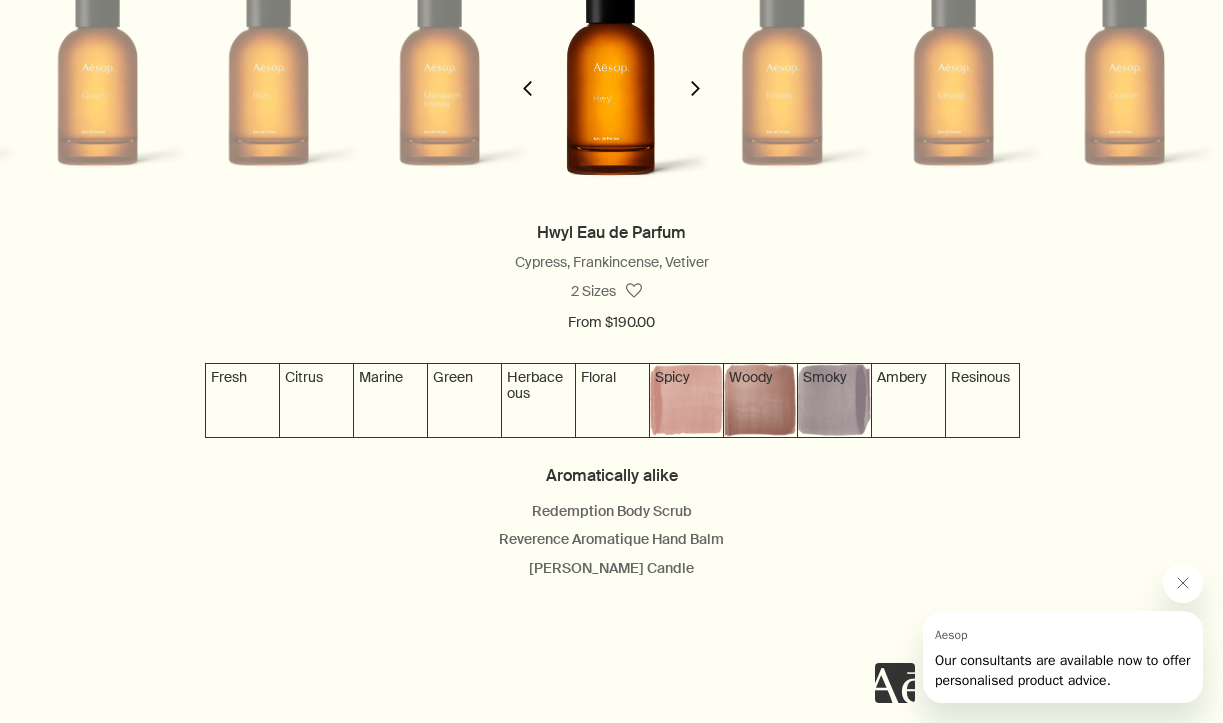 click on "chevron" at bounding box center [528, 76] 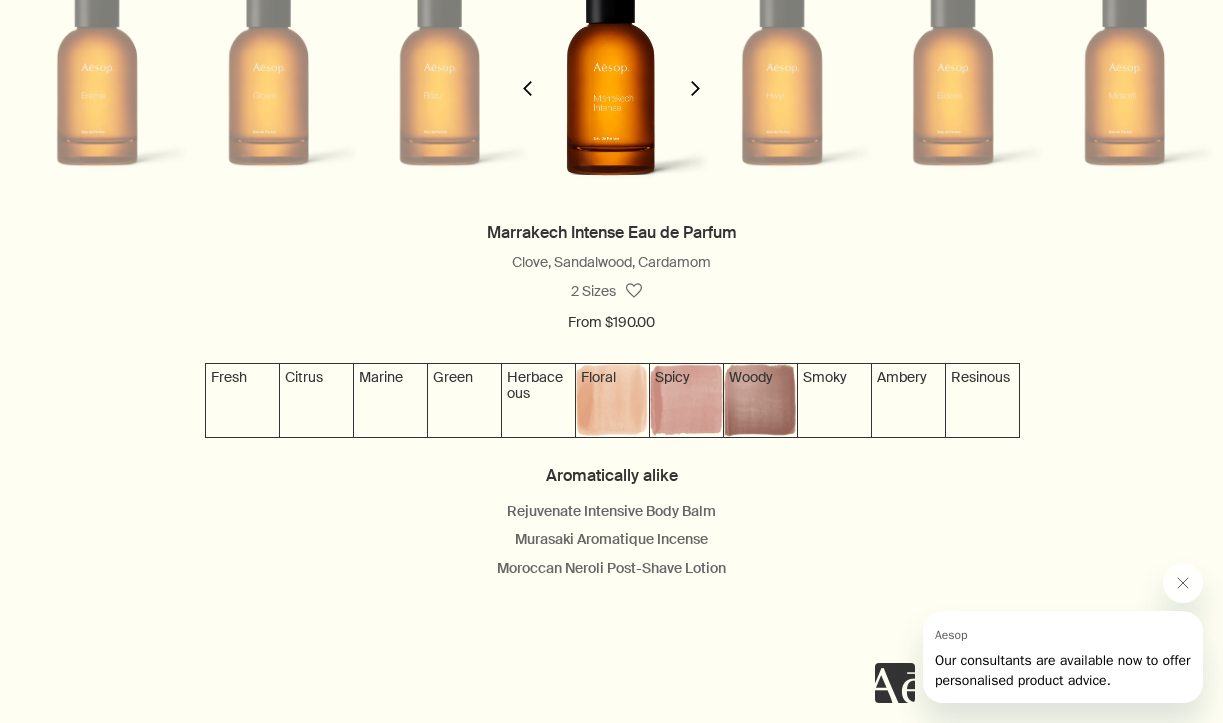 click on "chevron" at bounding box center (528, 76) 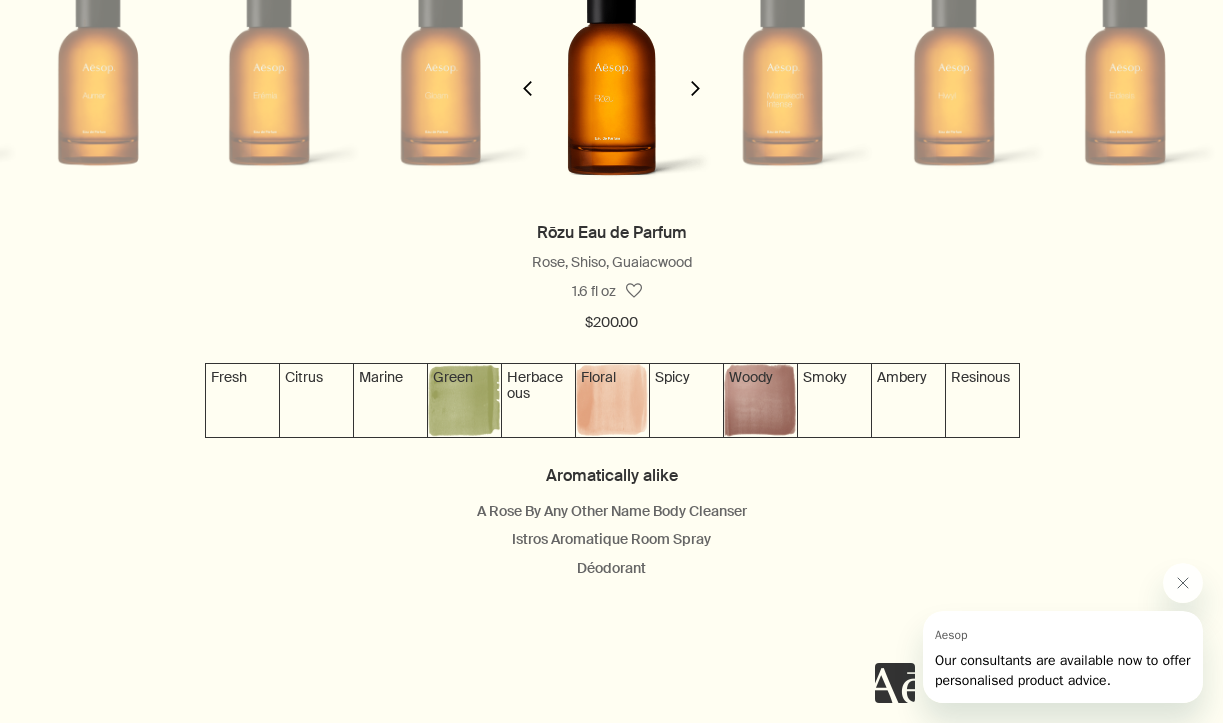 click on "chevron" at bounding box center [528, 76] 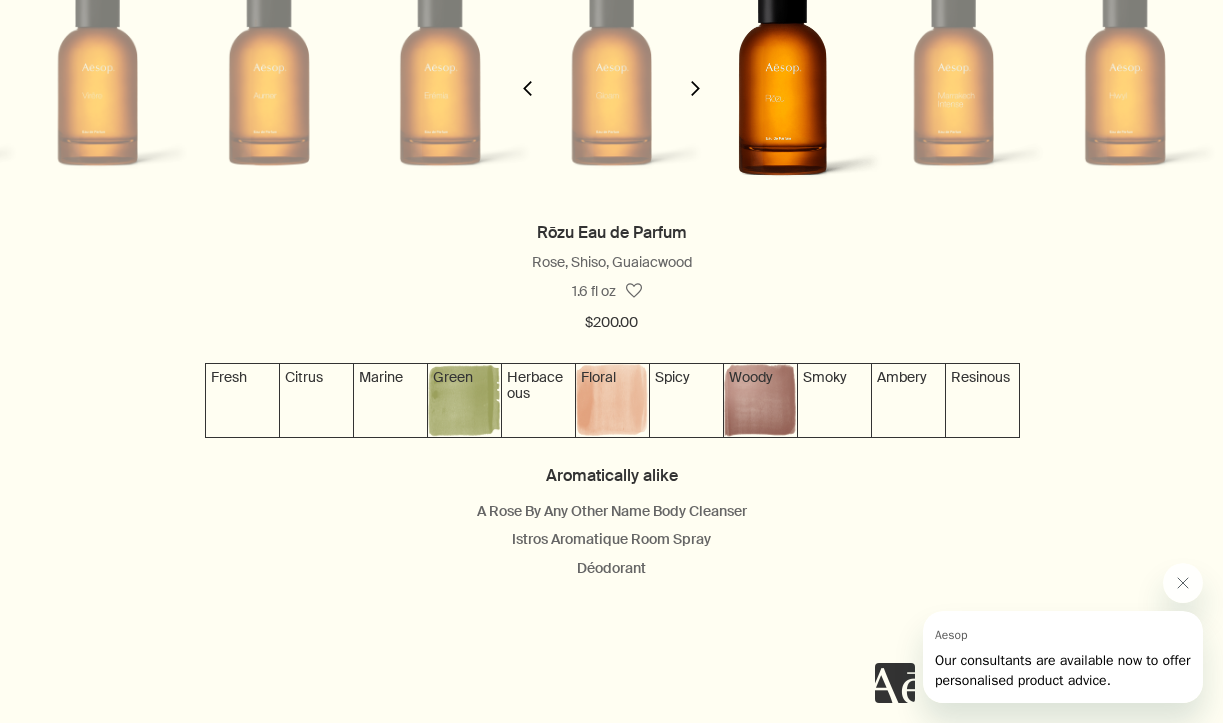 scroll, scrollTop: 0, scrollLeft: 0, axis: both 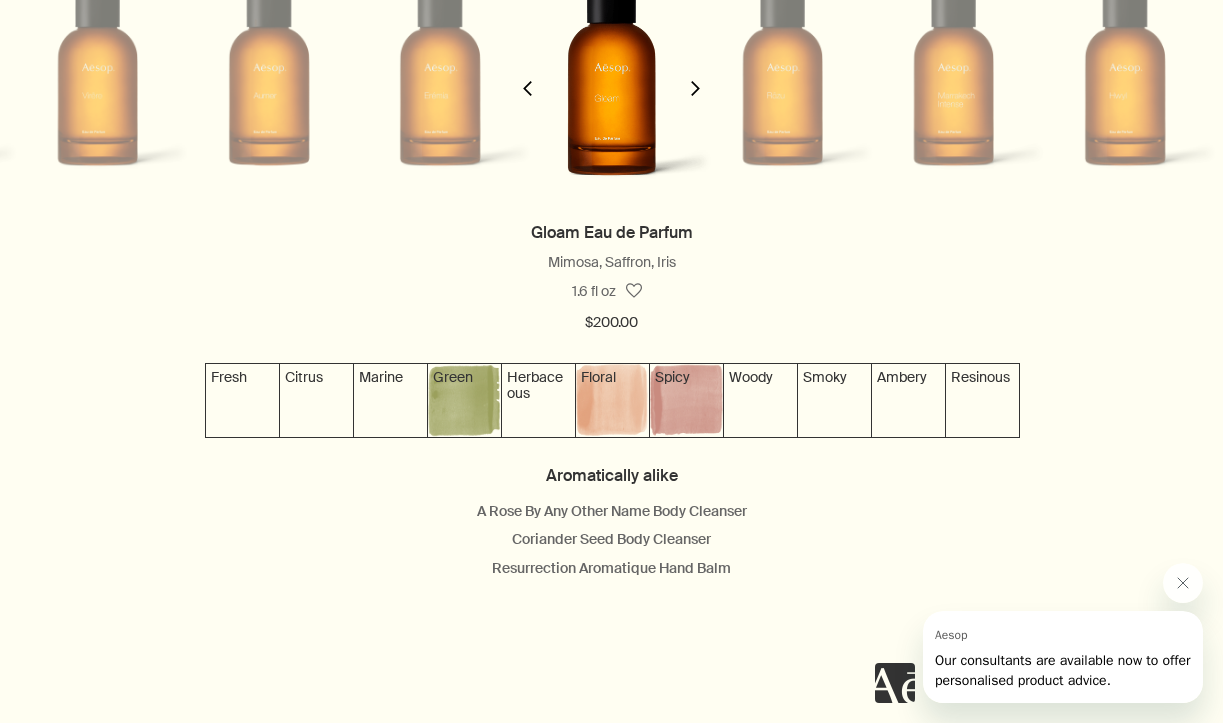 click on "chevron" at bounding box center [528, 76] 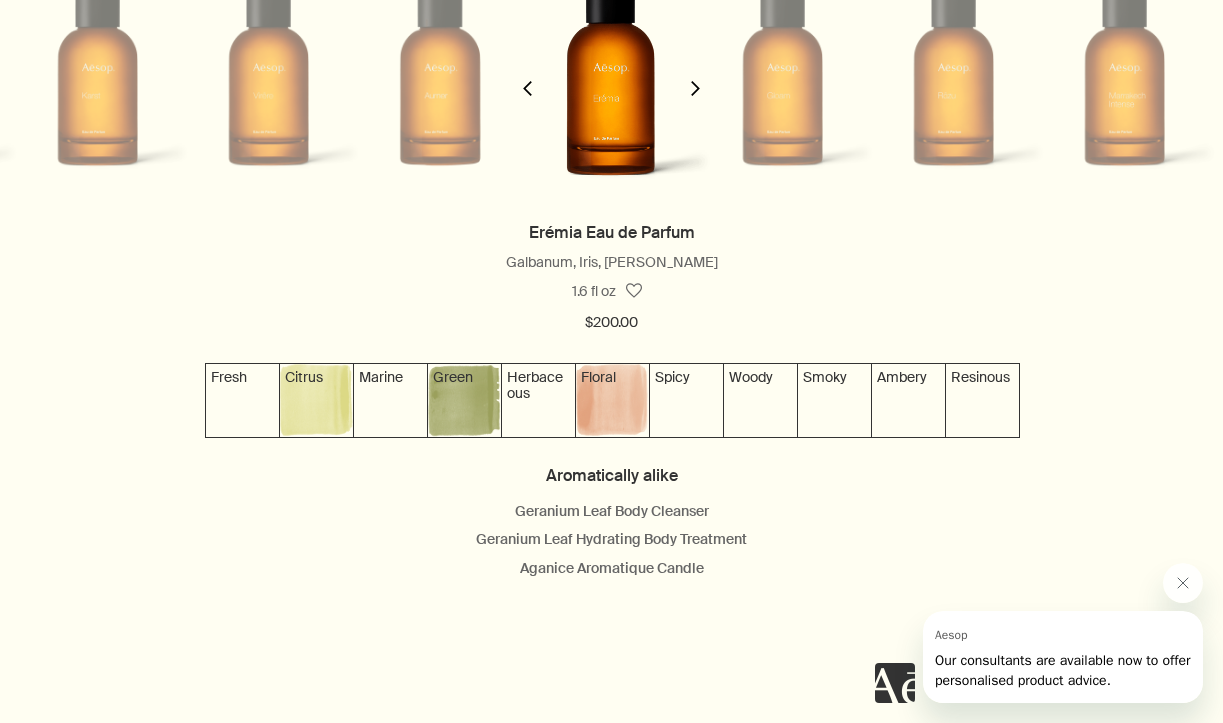 click on "chevron" at bounding box center (528, 76) 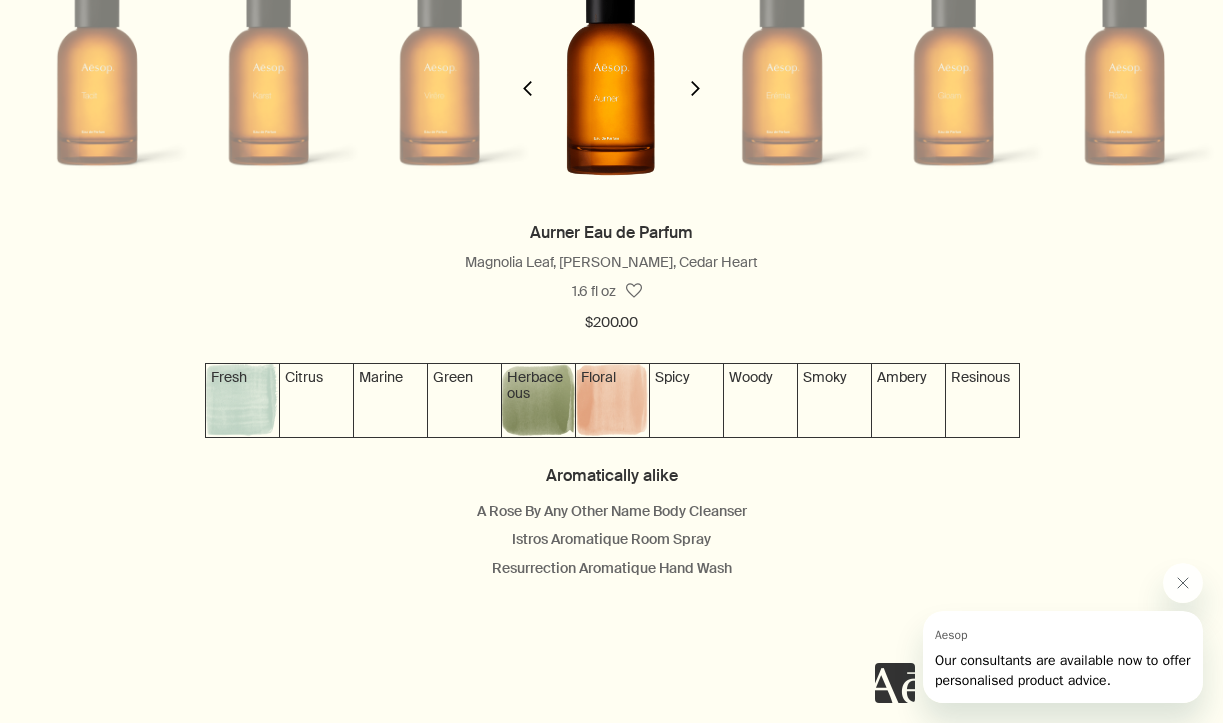 click on "chevron" at bounding box center [528, 76] 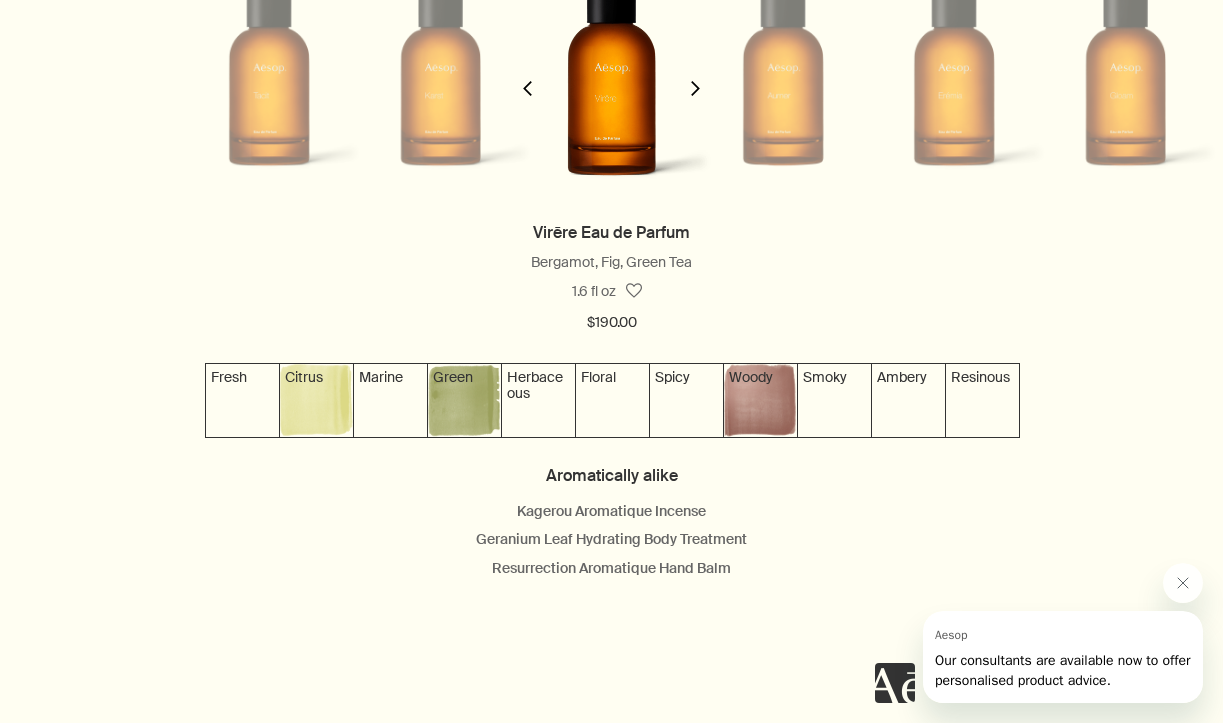 click on "chevron" at bounding box center [528, 76] 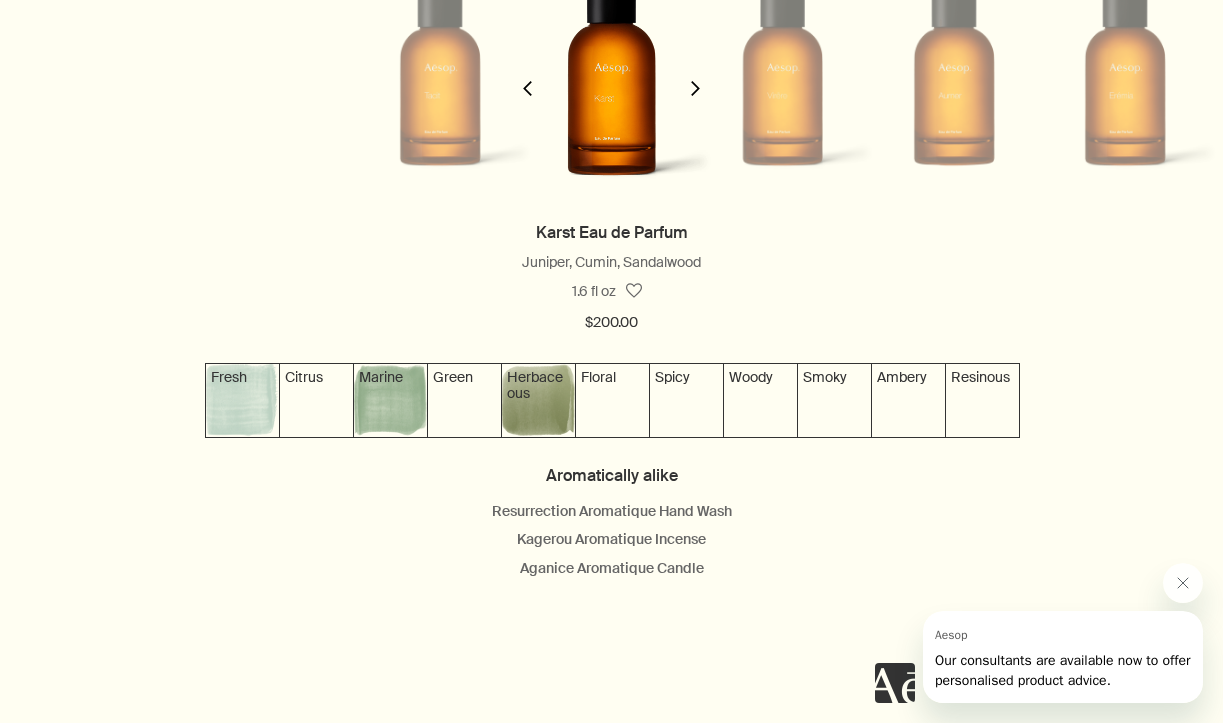 click on "chevron" at bounding box center (528, 76) 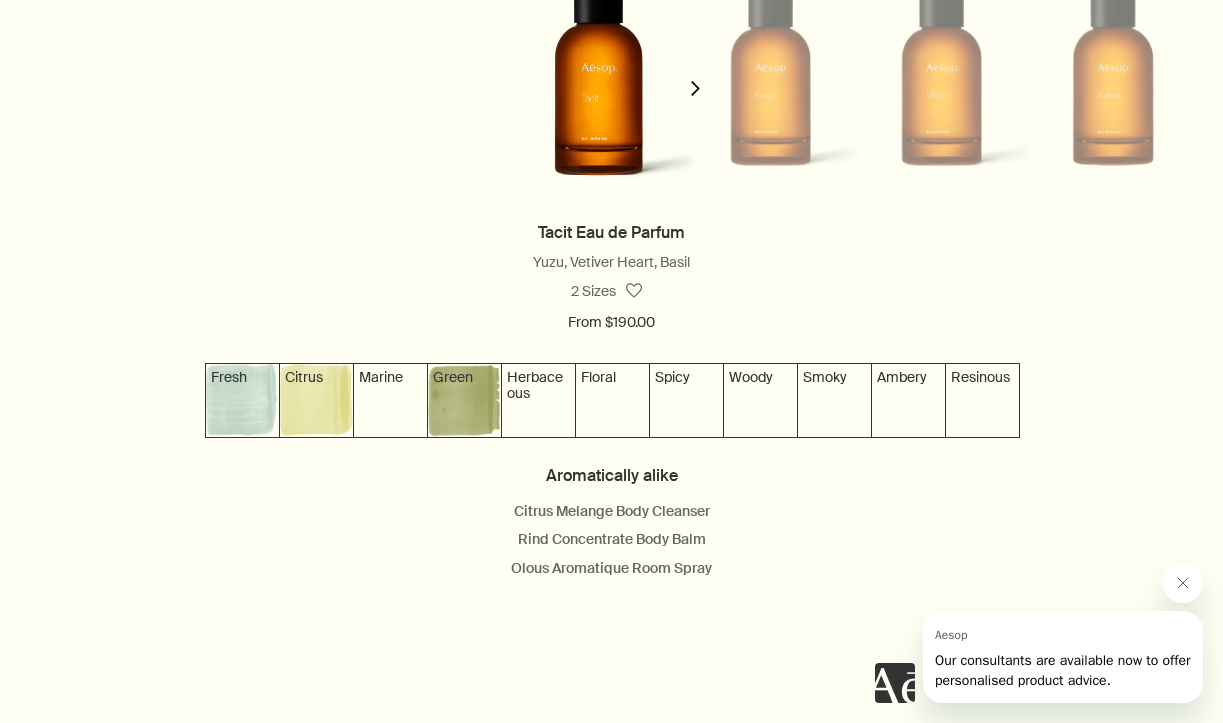 scroll, scrollTop: 0, scrollLeft: 0, axis: both 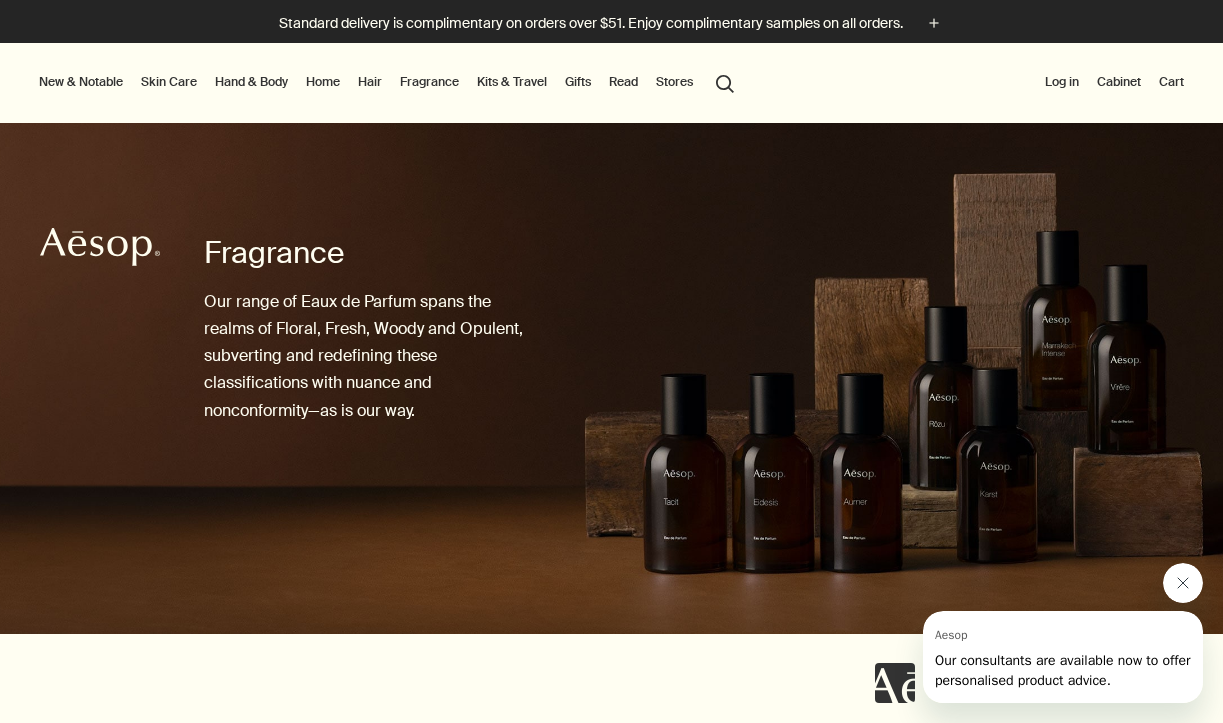 click at bounding box center [1183, 583] 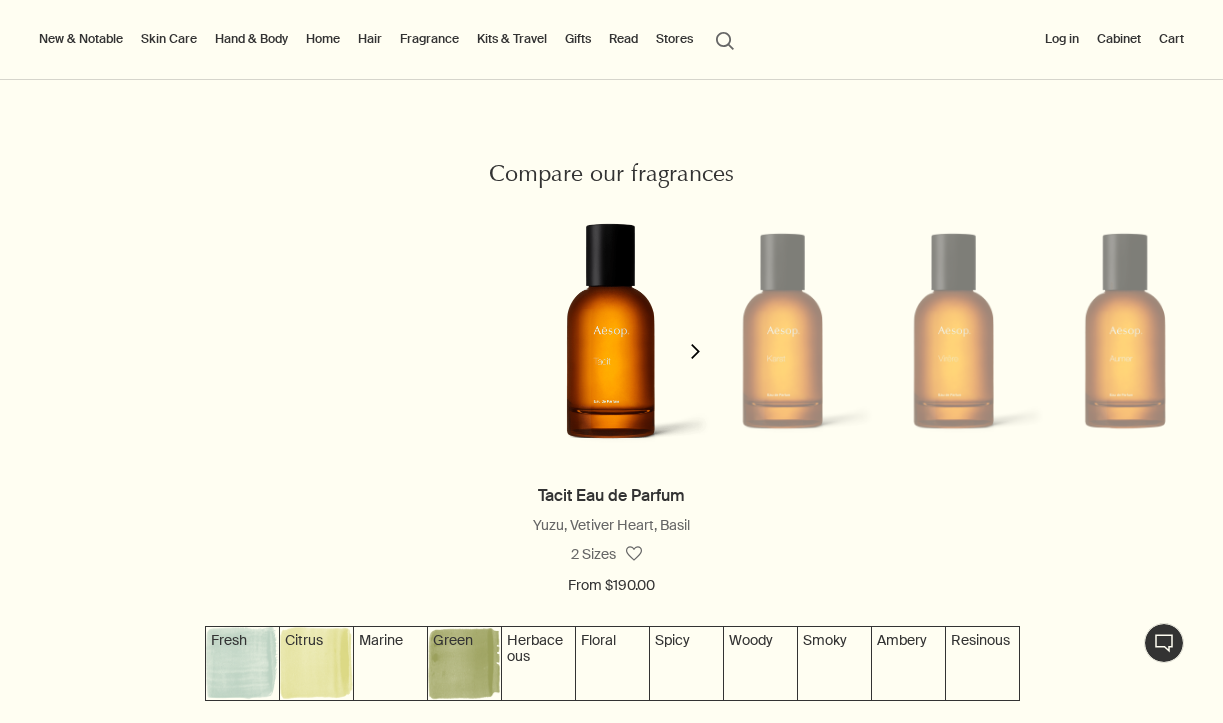 scroll, scrollTop: 1578, scrollLeft: 0, axis: vertical 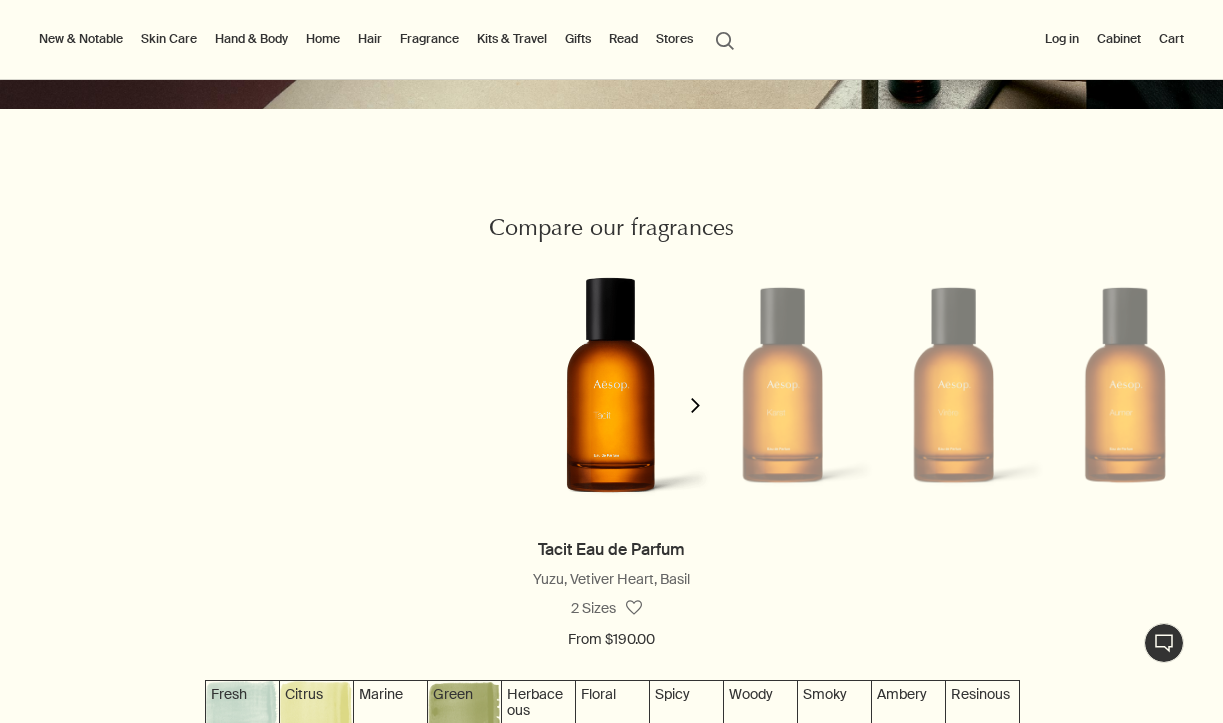 click on "chevron" 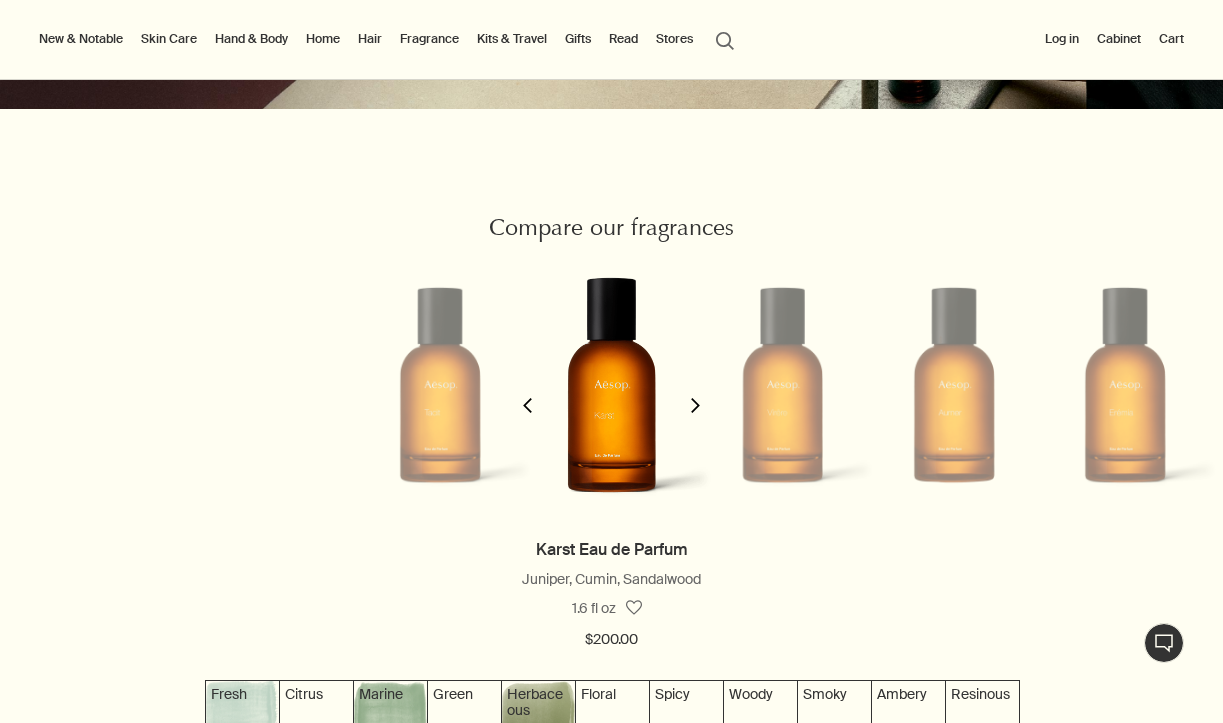 click on "chevron" 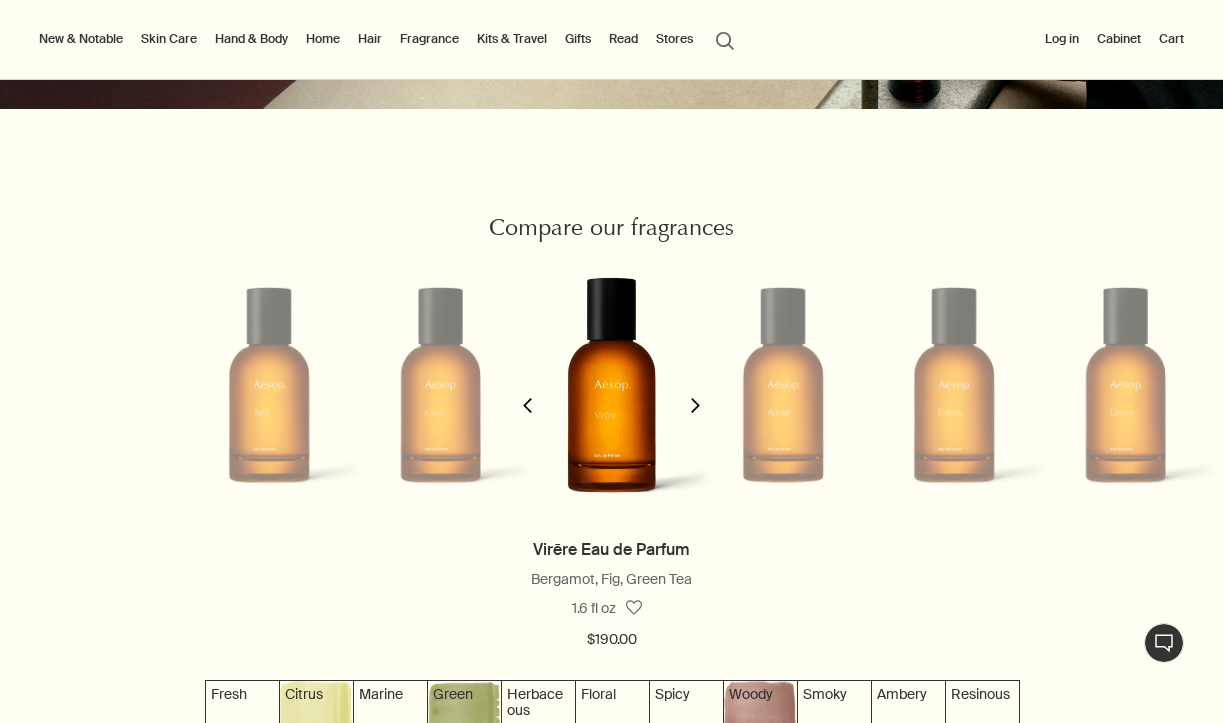 click on "chevron" 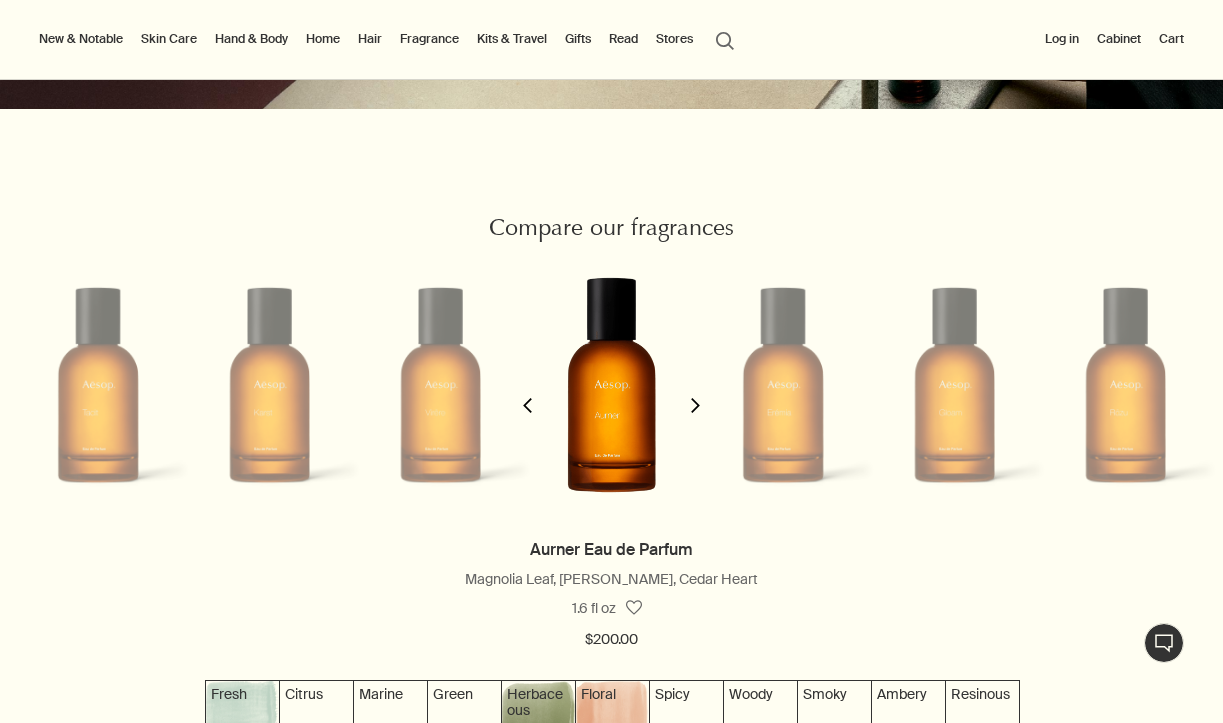 click on "chevron" 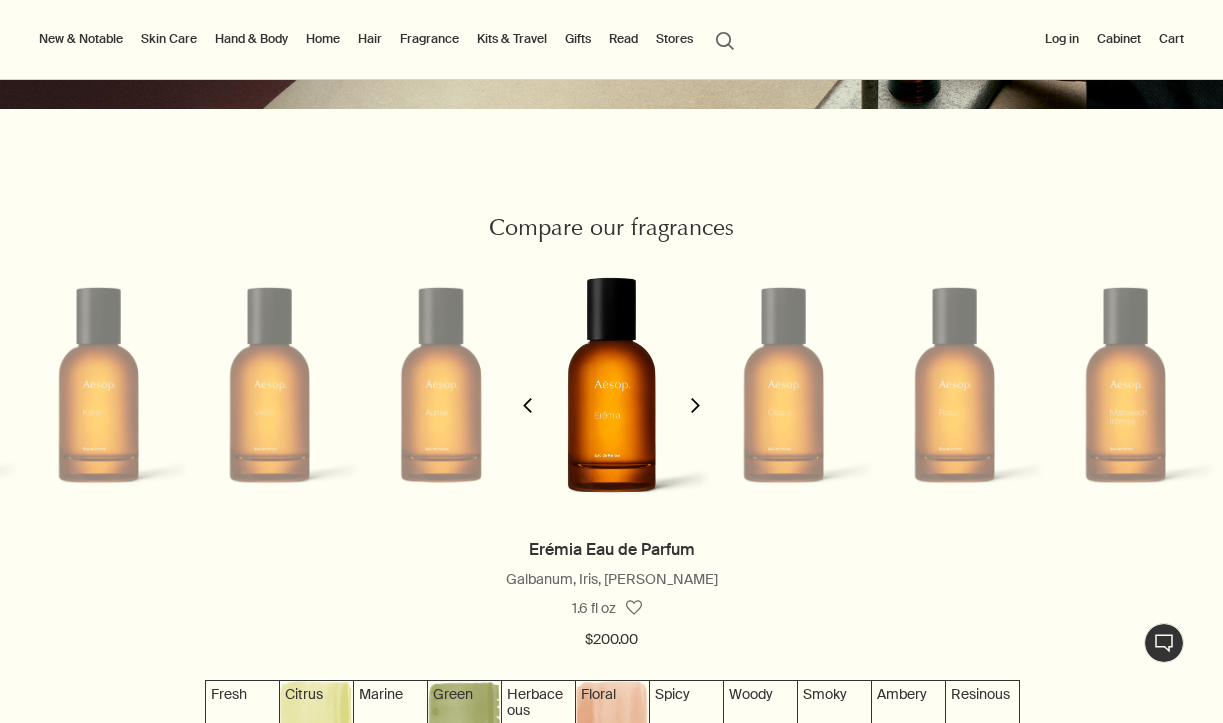 click on "chevron" 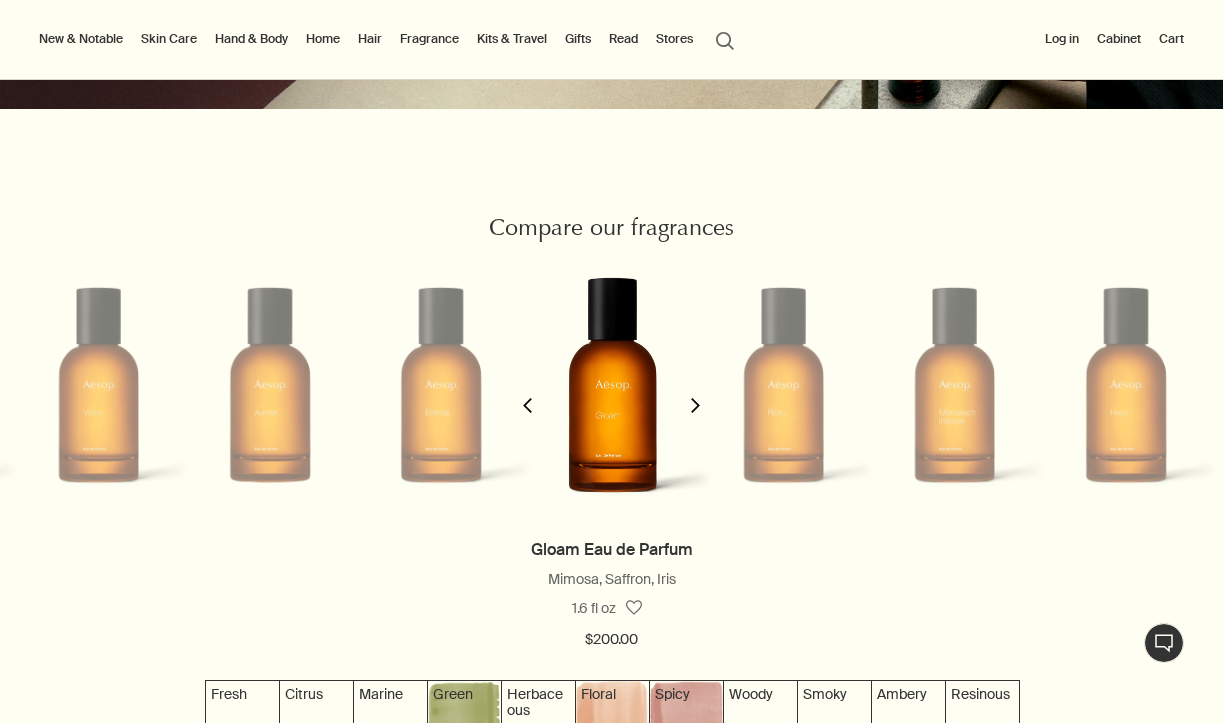 click on "chevron" 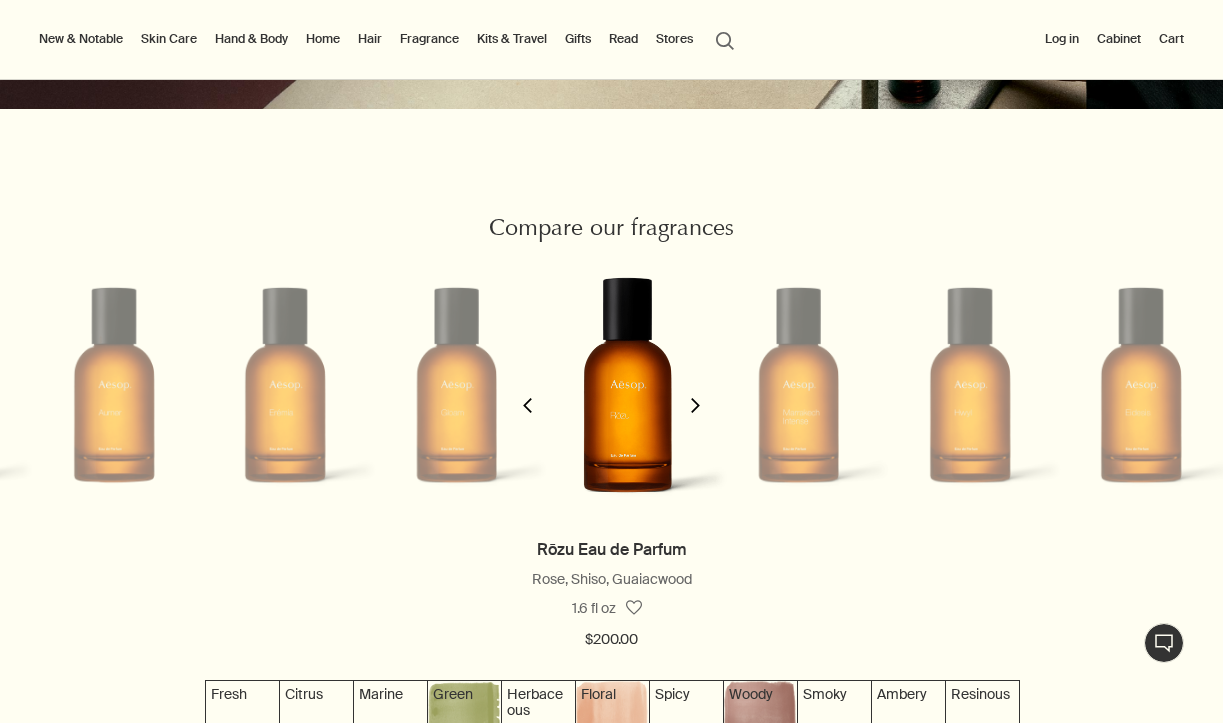 click on "chevron" 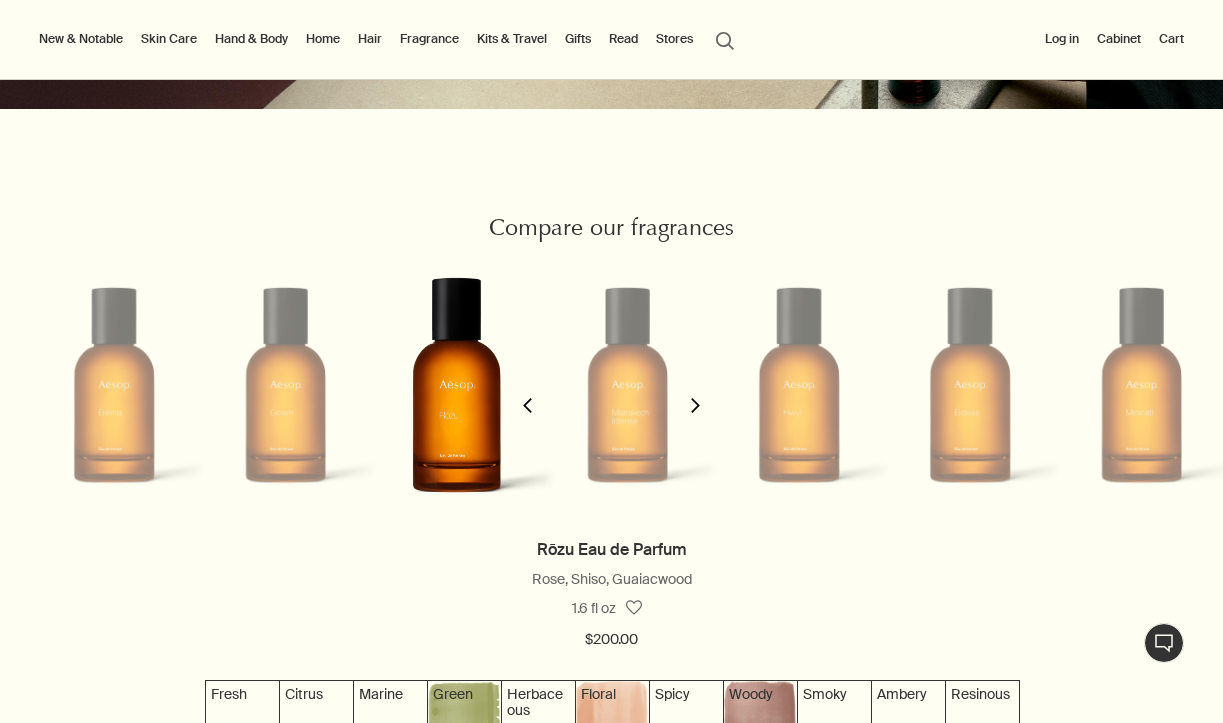 click on "chevron" 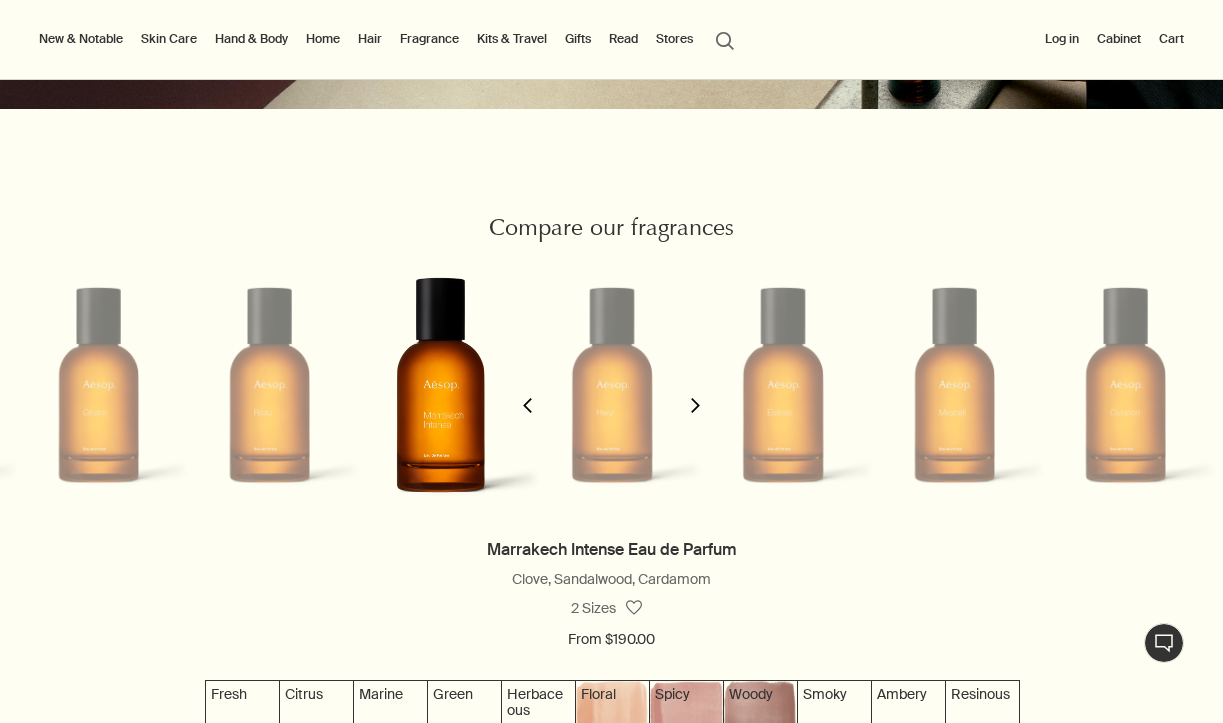 click on "chevron" 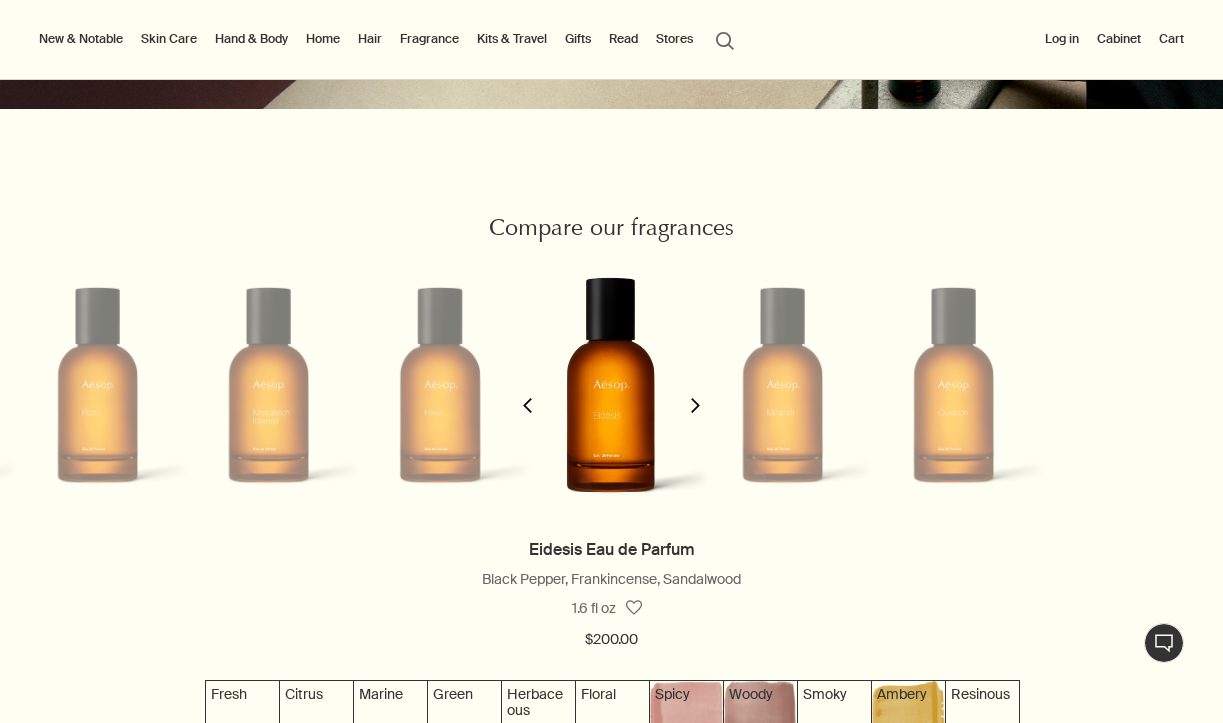 click on "chevron" 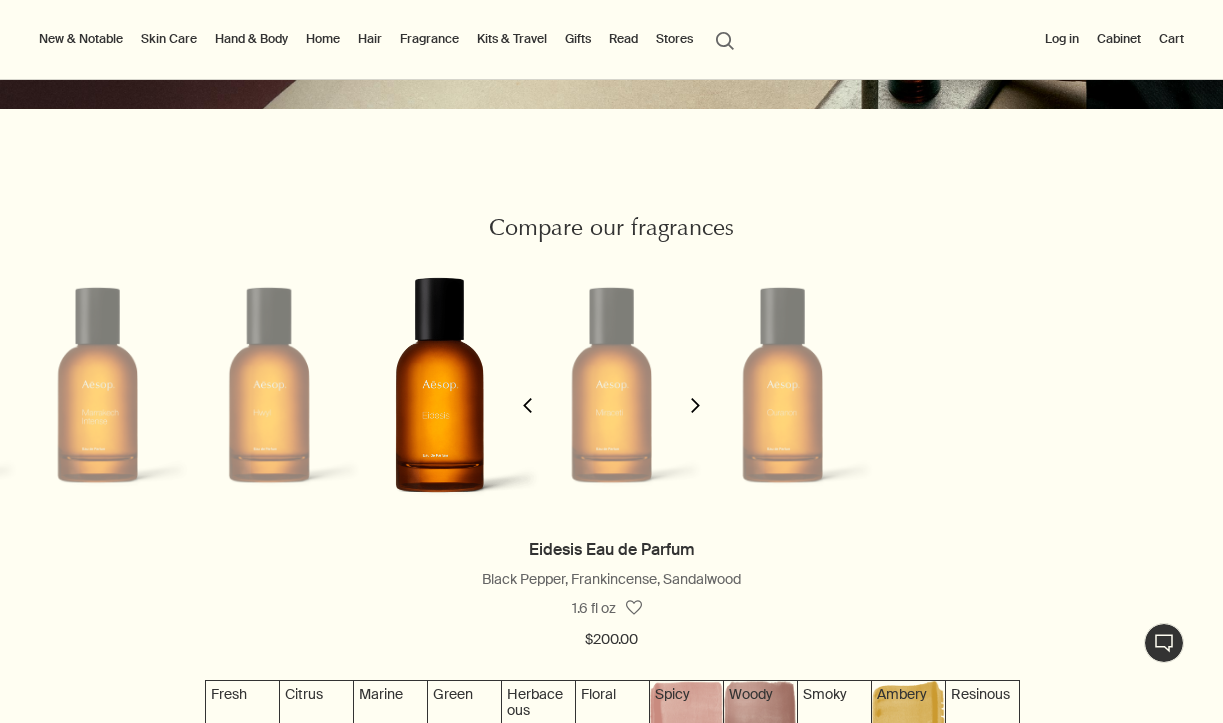 click on "chevron" 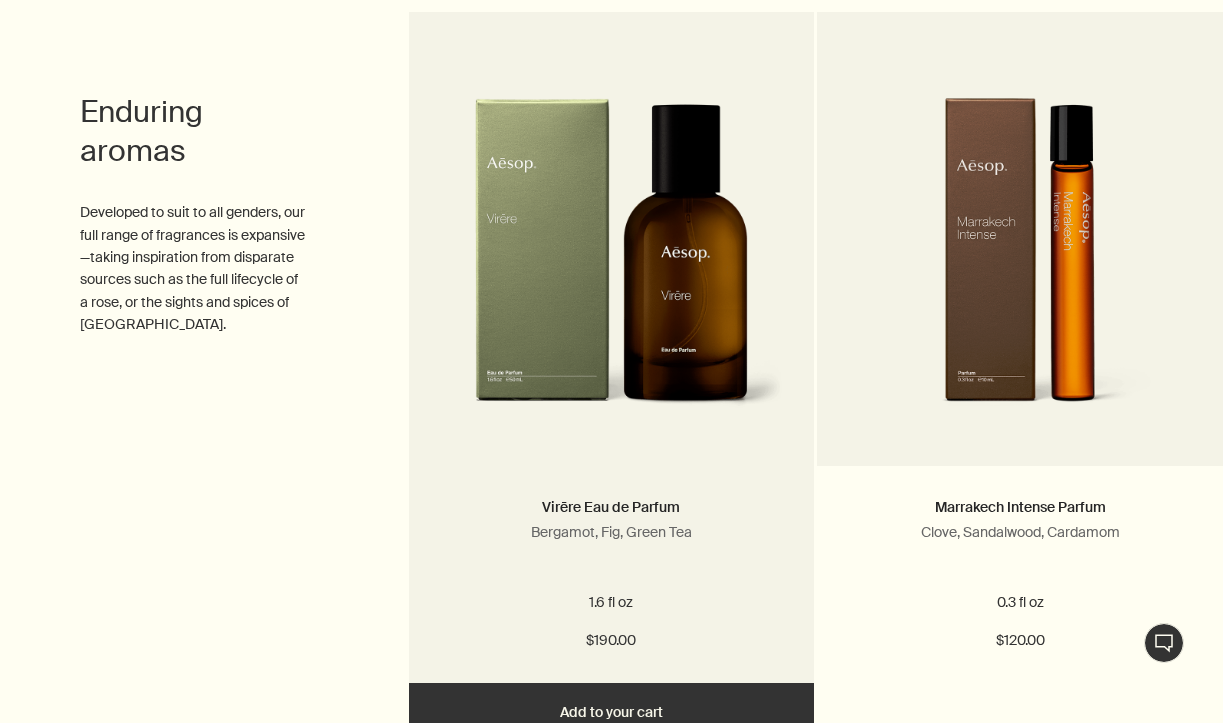 scroll, scrollTop: 5116, scrollLeft: 0, axis: vertical 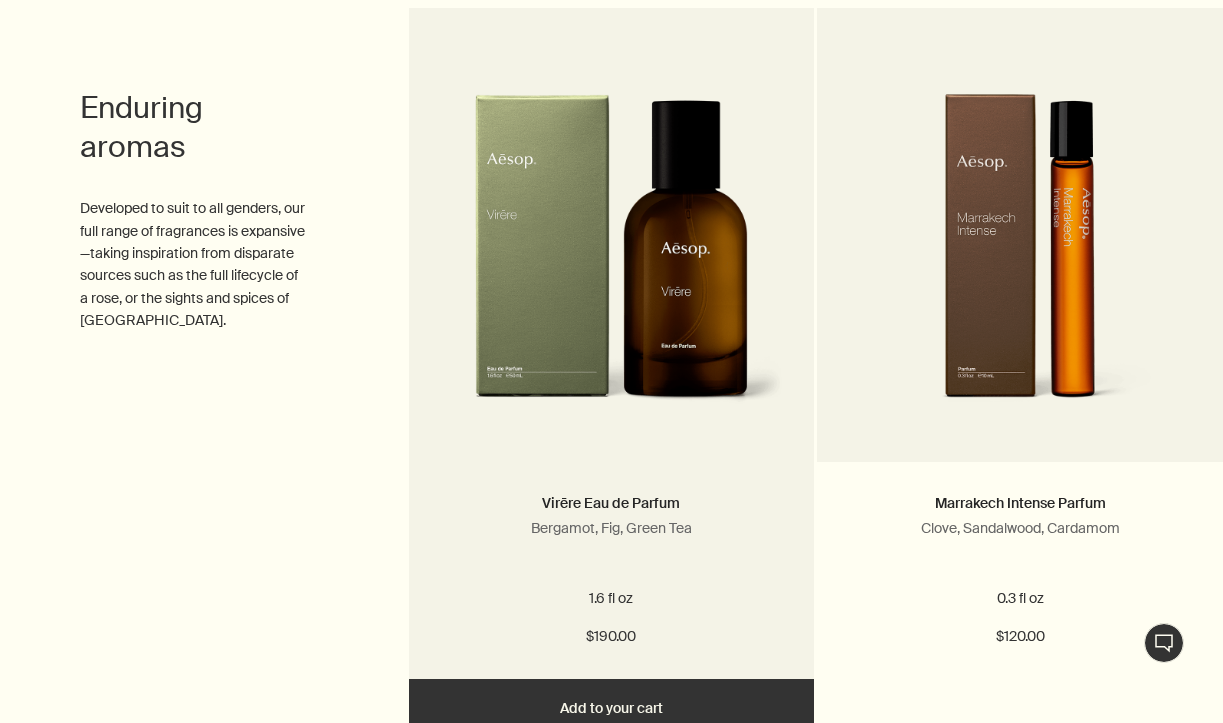 click at bounding box center [612, 262] 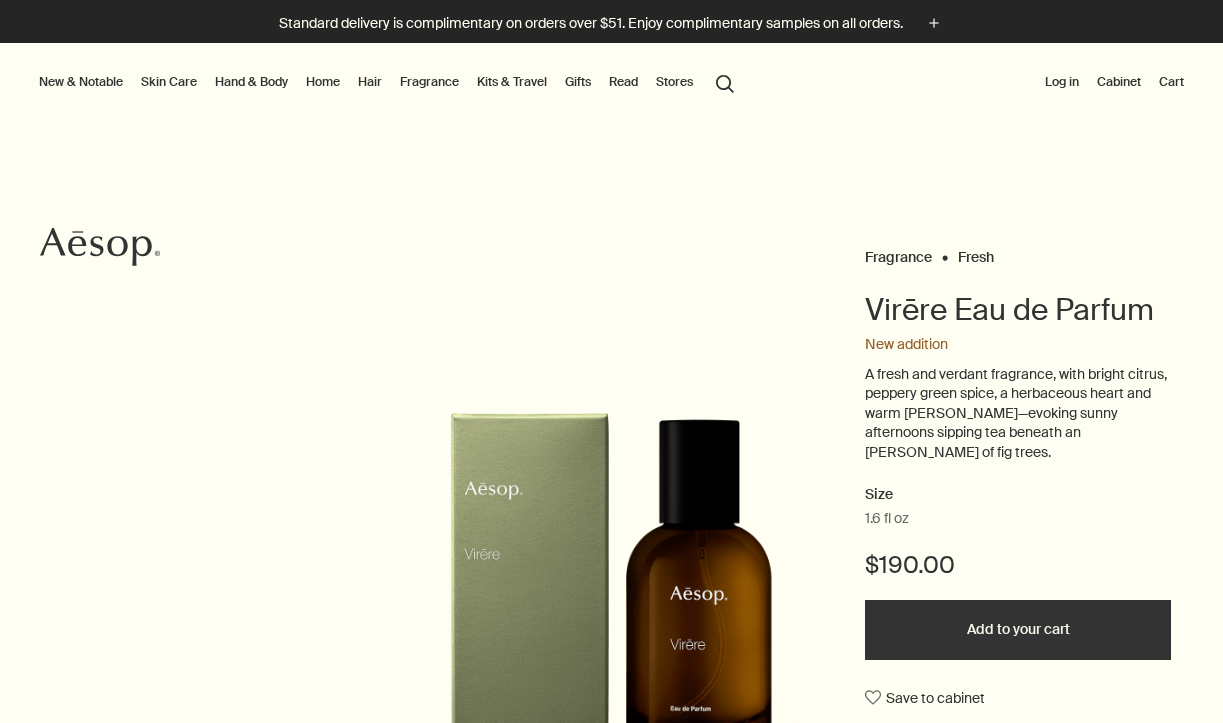 scroll, scrollTop: 0, scrollLeft: 0, axis: both 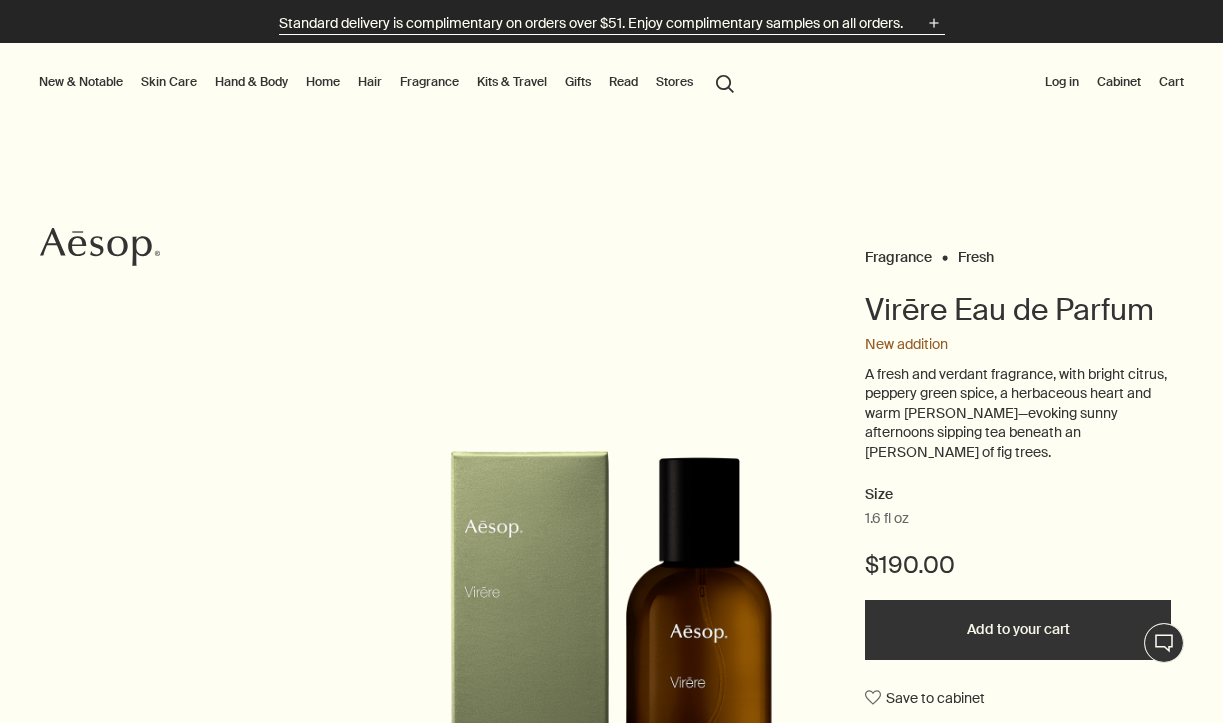 click on "plus" 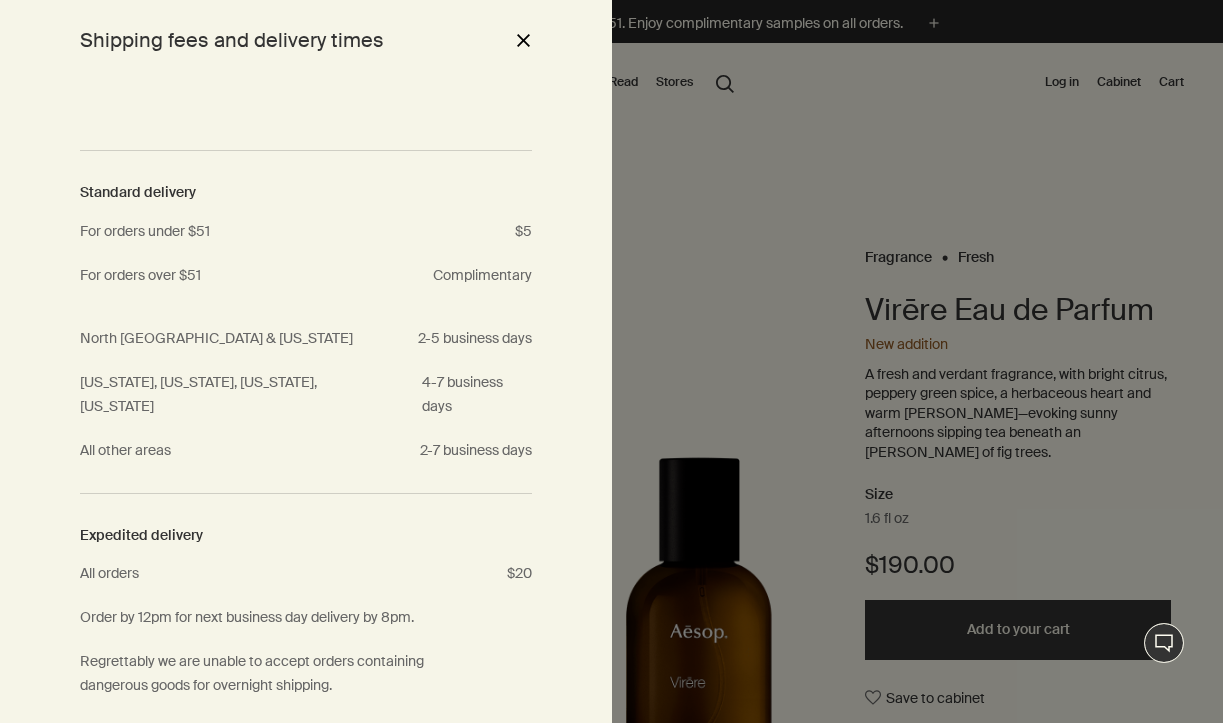 click on "close" at bounding box center (523, 40) 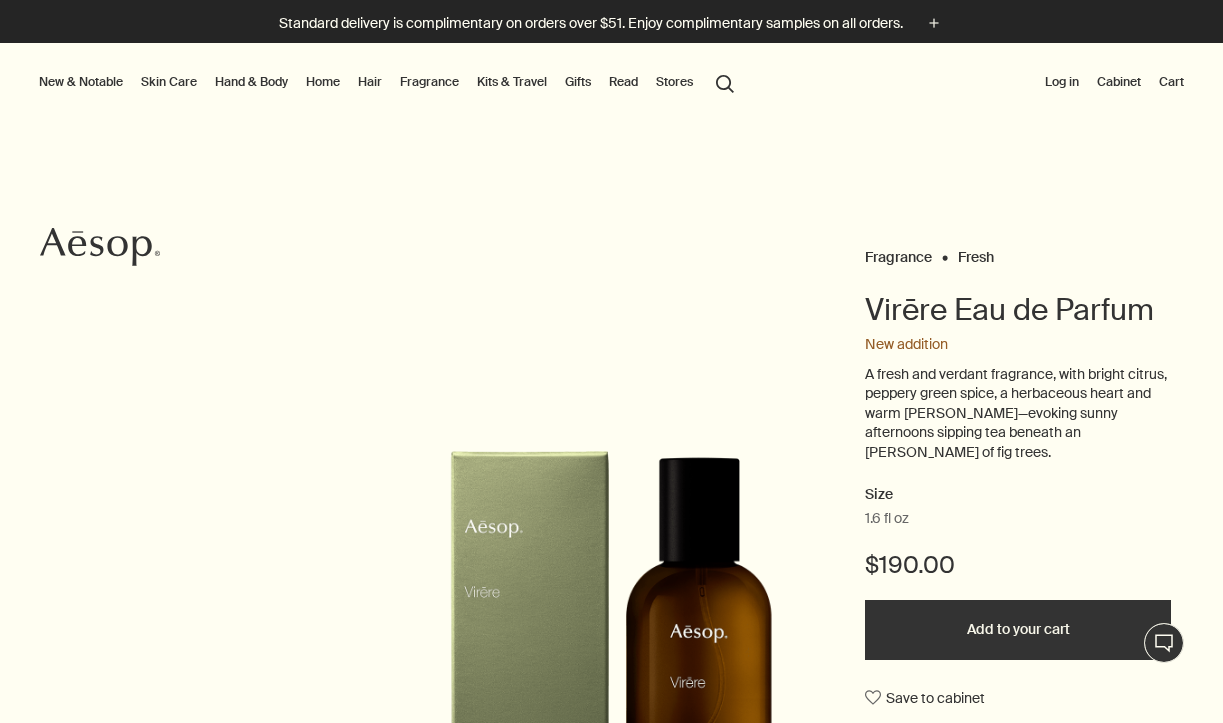 click on "Fragrance" at bounding box center (429, 82) 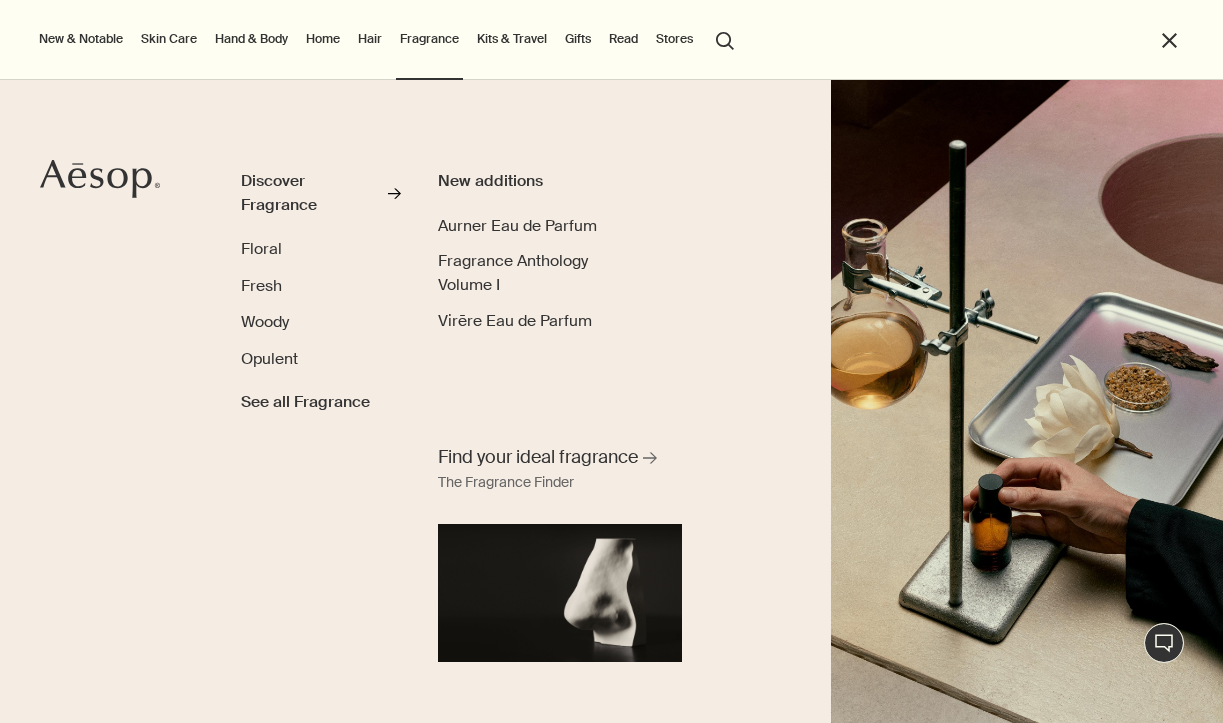 scroll, scrollTop: 2182, scrollLeft: 0, axis: vertical 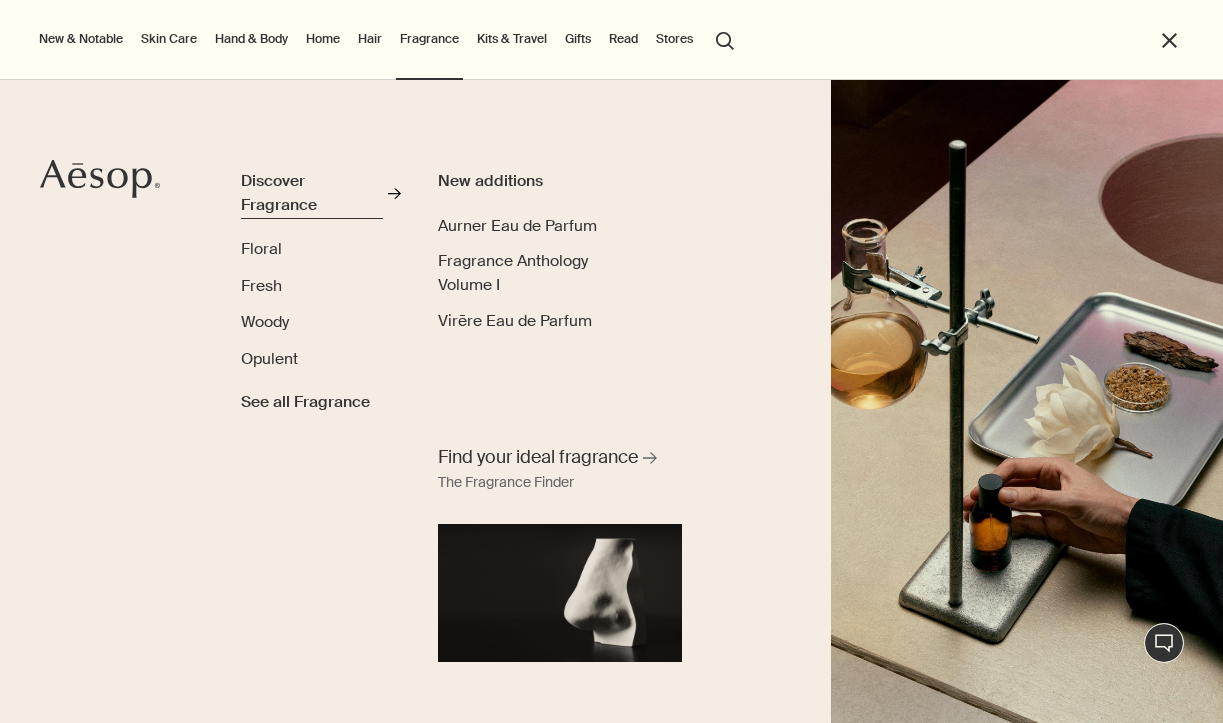 click on "Discover Fragrance" at bounding box center (312, 193) 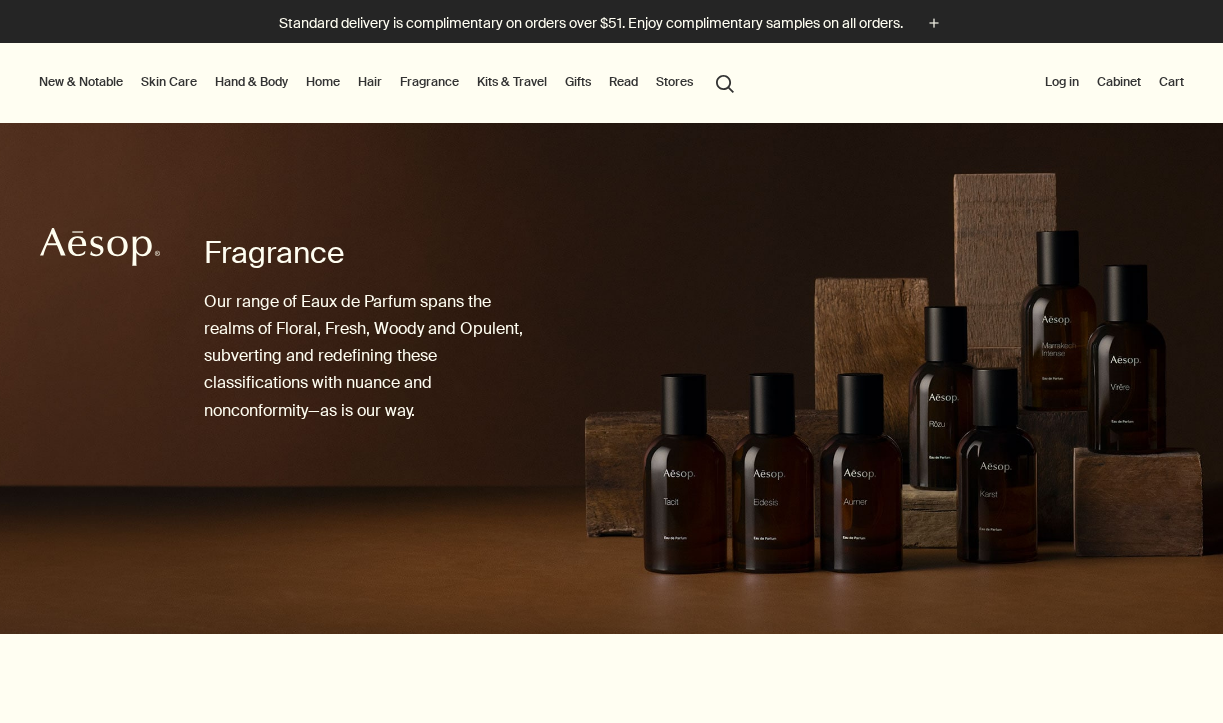 scroll, scrollTop: 99, scrollLeft: 0, axis: vertical 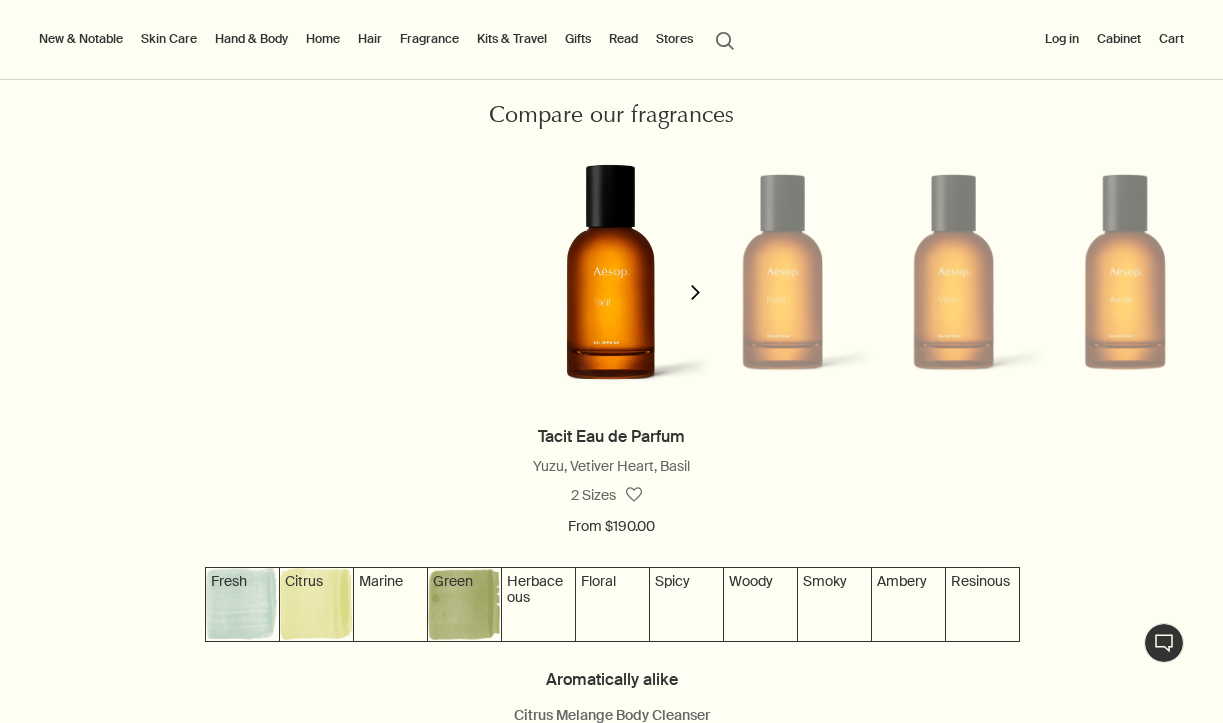 click on "chevron" 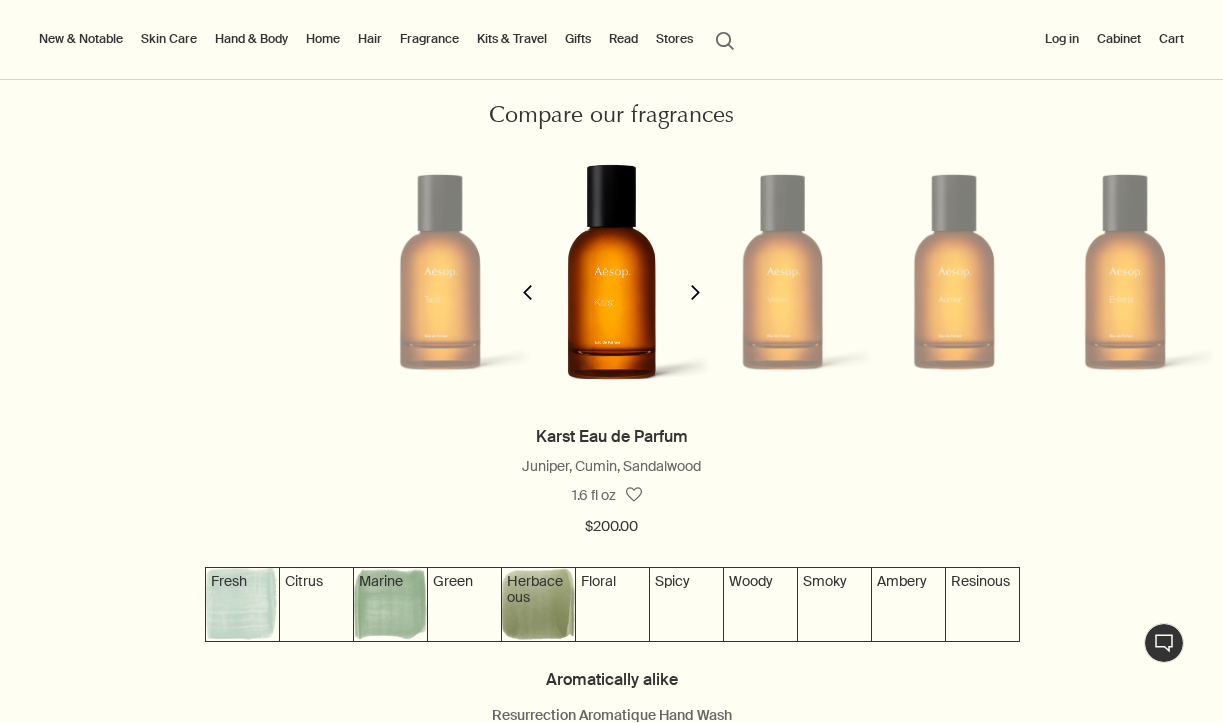 click on "chevron" at bounding box center (528, 280) 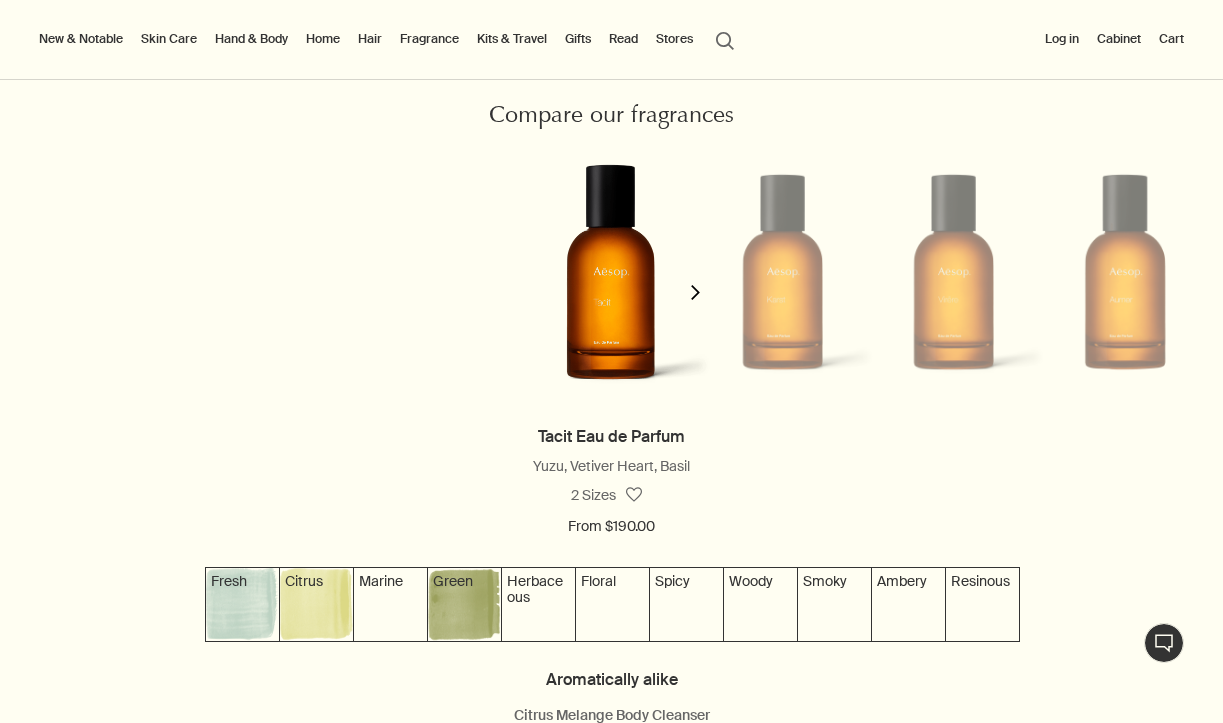 click on "chevron" at bounding box center [695, 280] 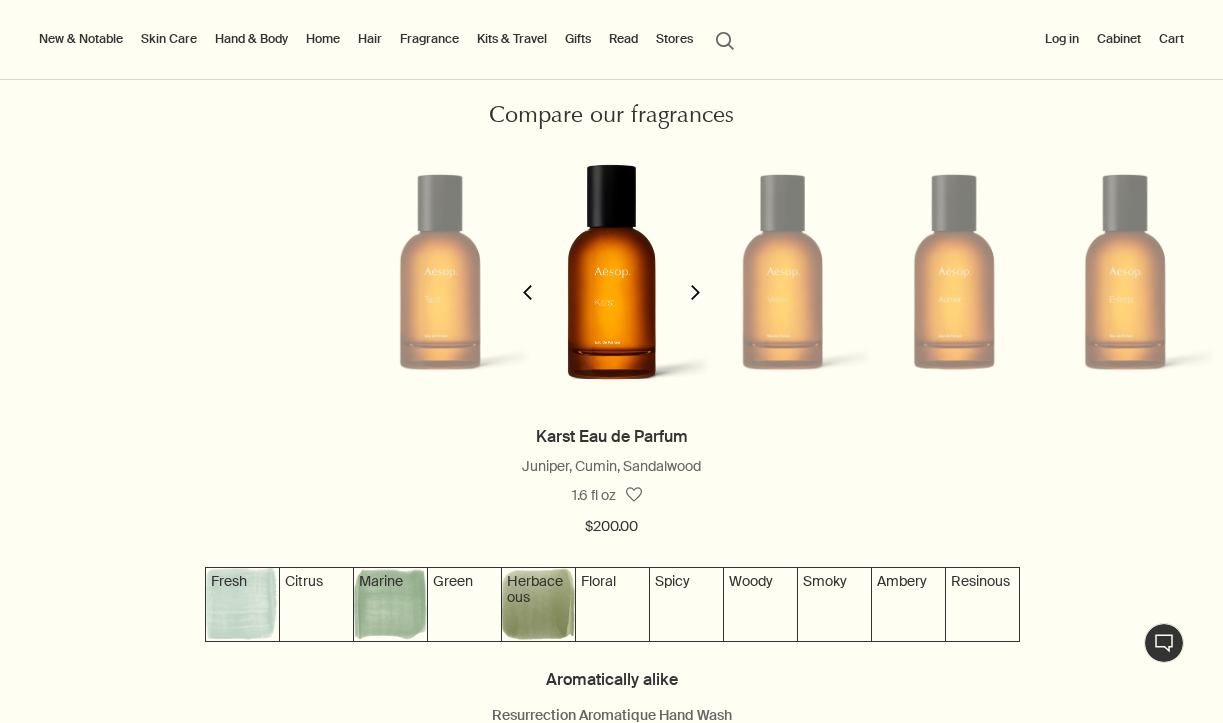 click on "chevron" at bounding box center (695, 280) 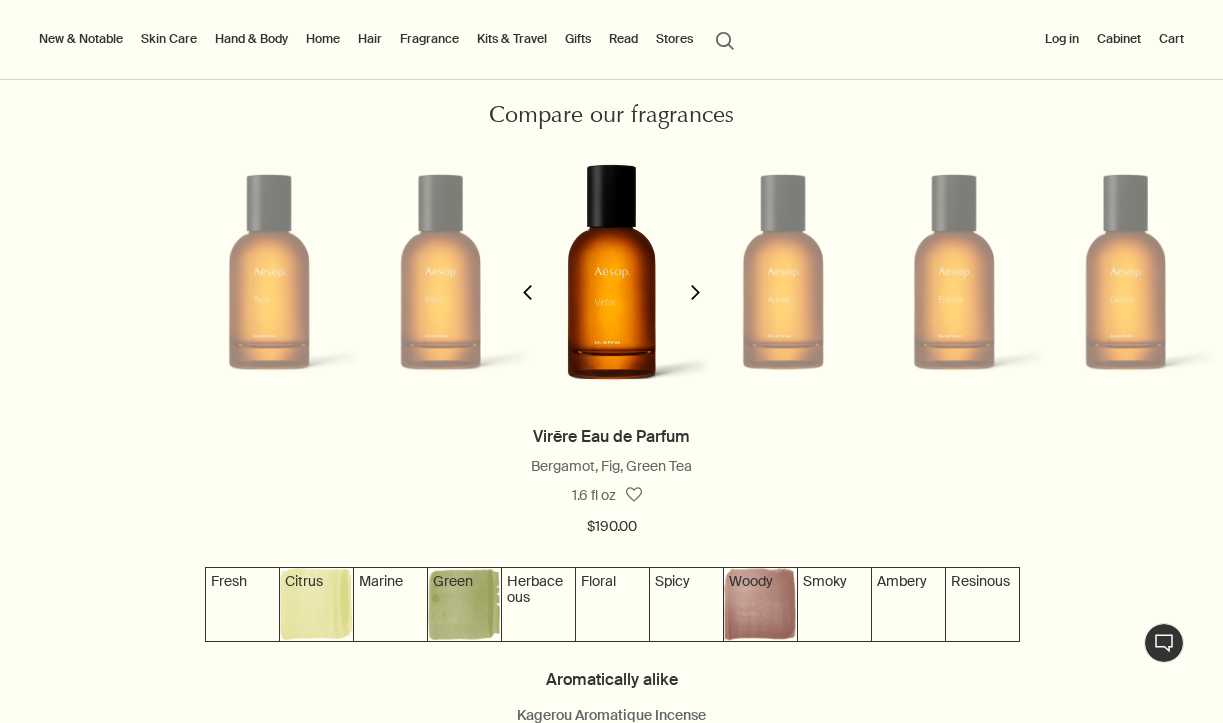click on "chevron" at bounding box center (695, 280) 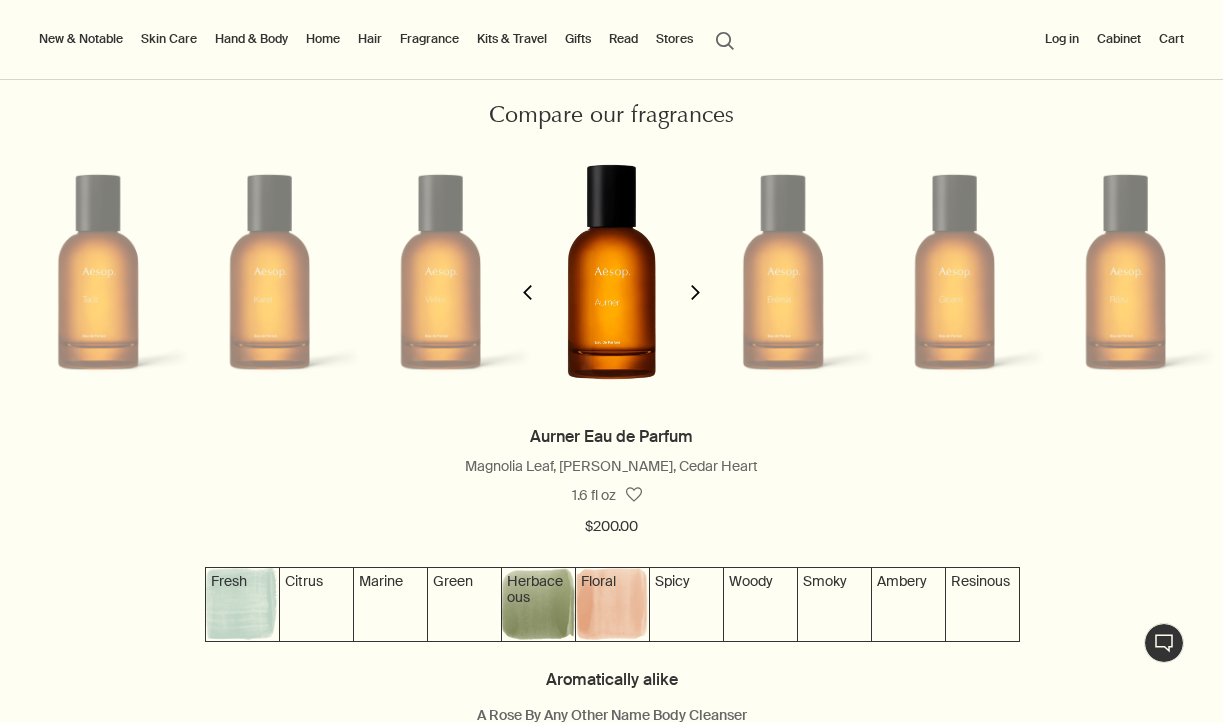 scroll, scrollTop: 0, scrollLeft: 514, axis: horizontal 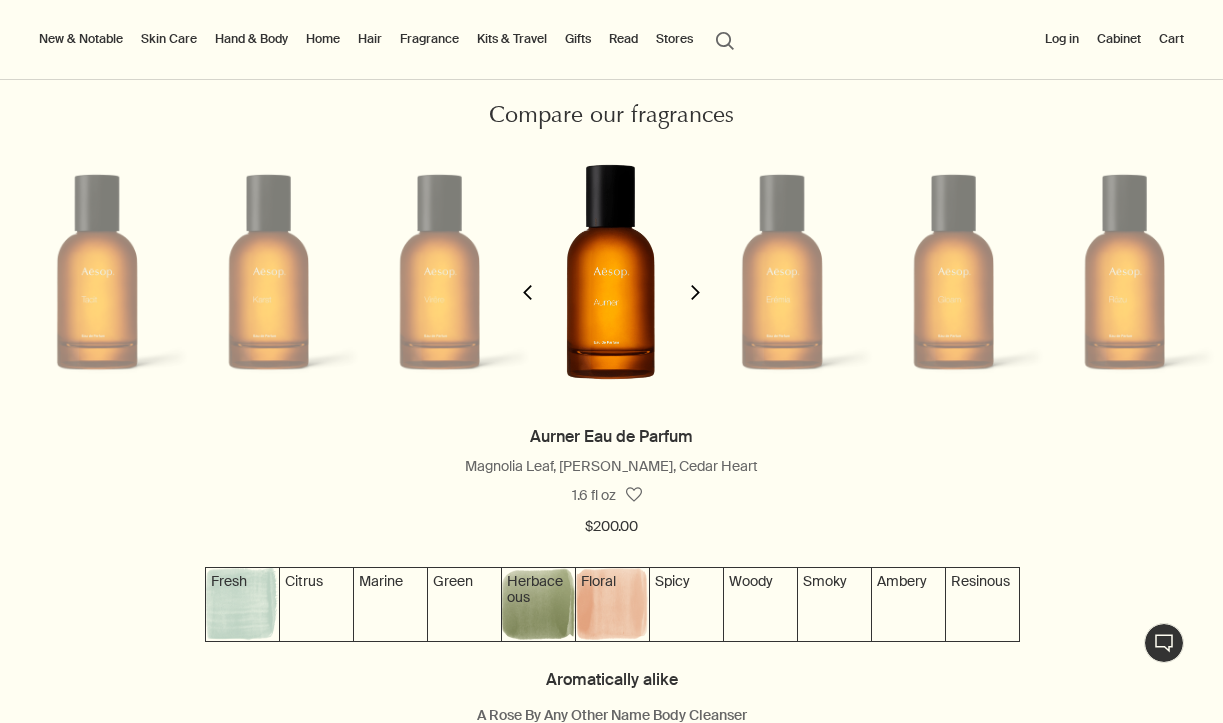click on "chevron" at bounding box center (695, 280) 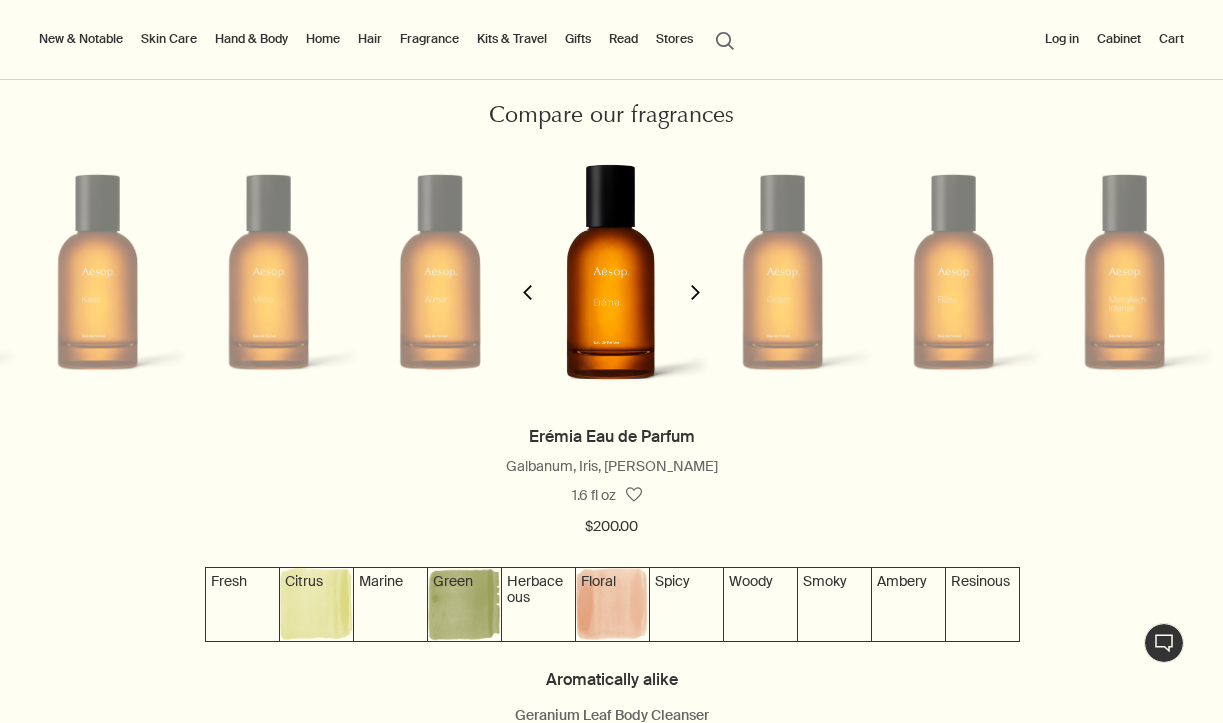 click on "chevron" at bounding box center (695, 280) 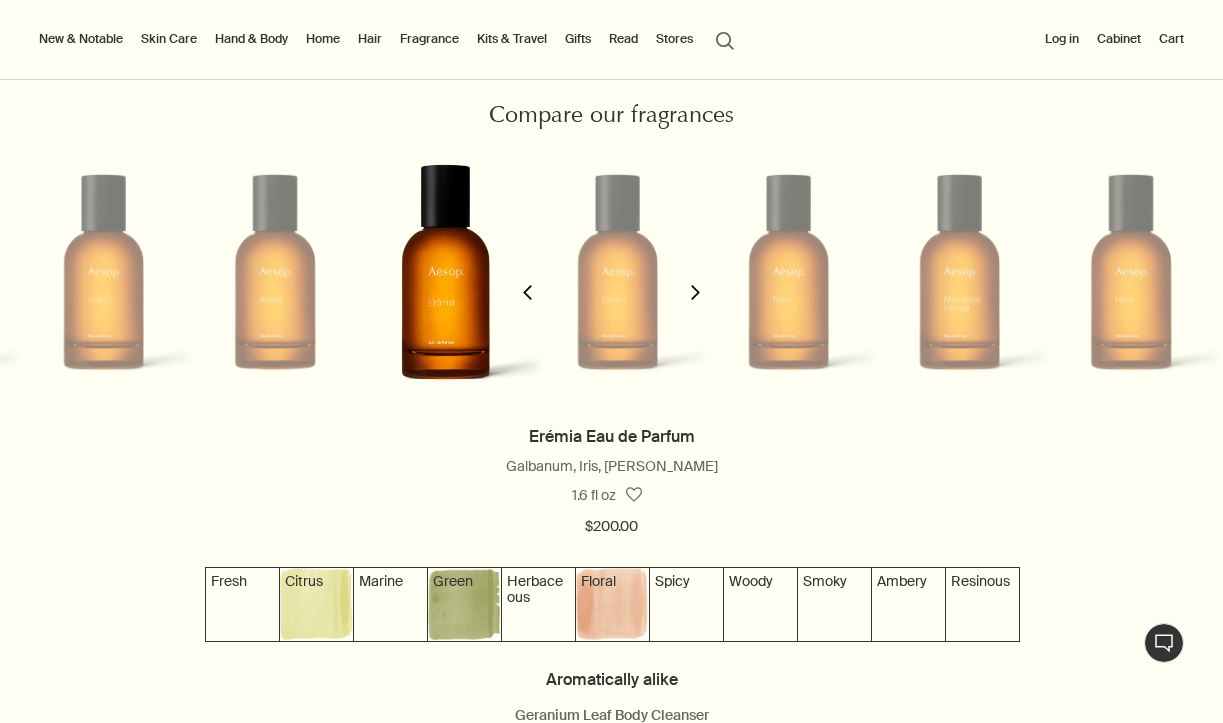 scroll, scrollTop: 0, scrollLeft: 856, axis: horizontal 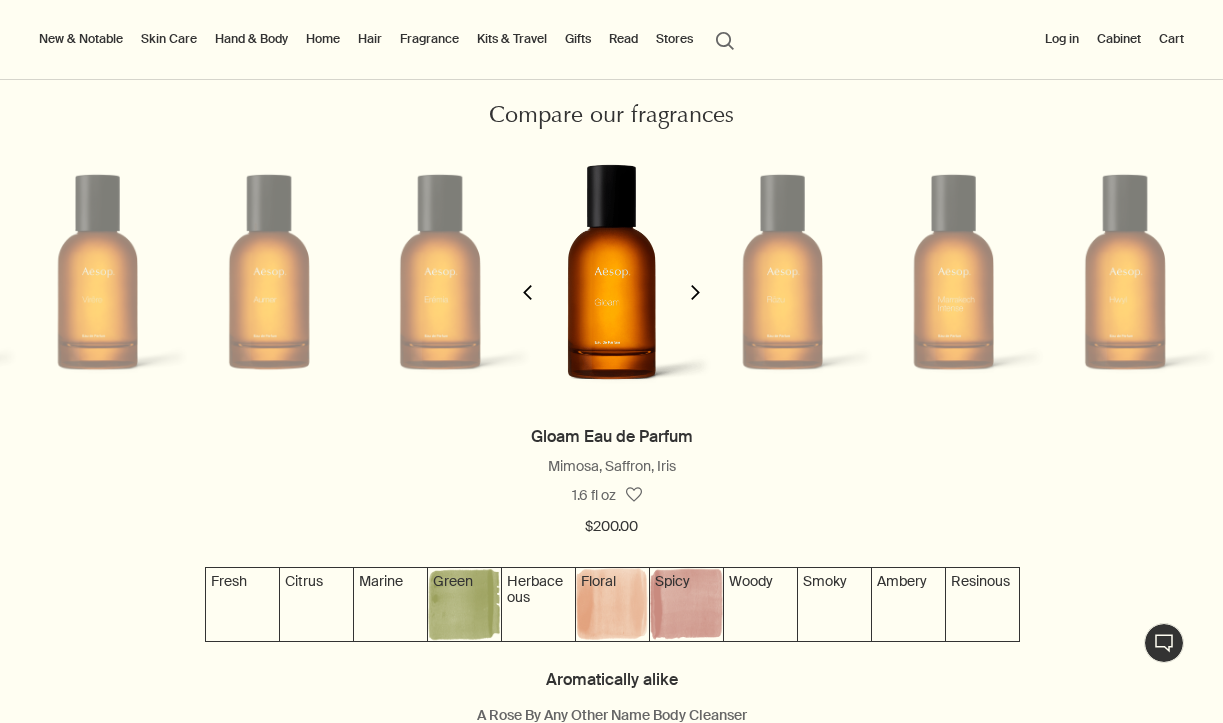 click on "chevron" at bounding box center (528, 280) 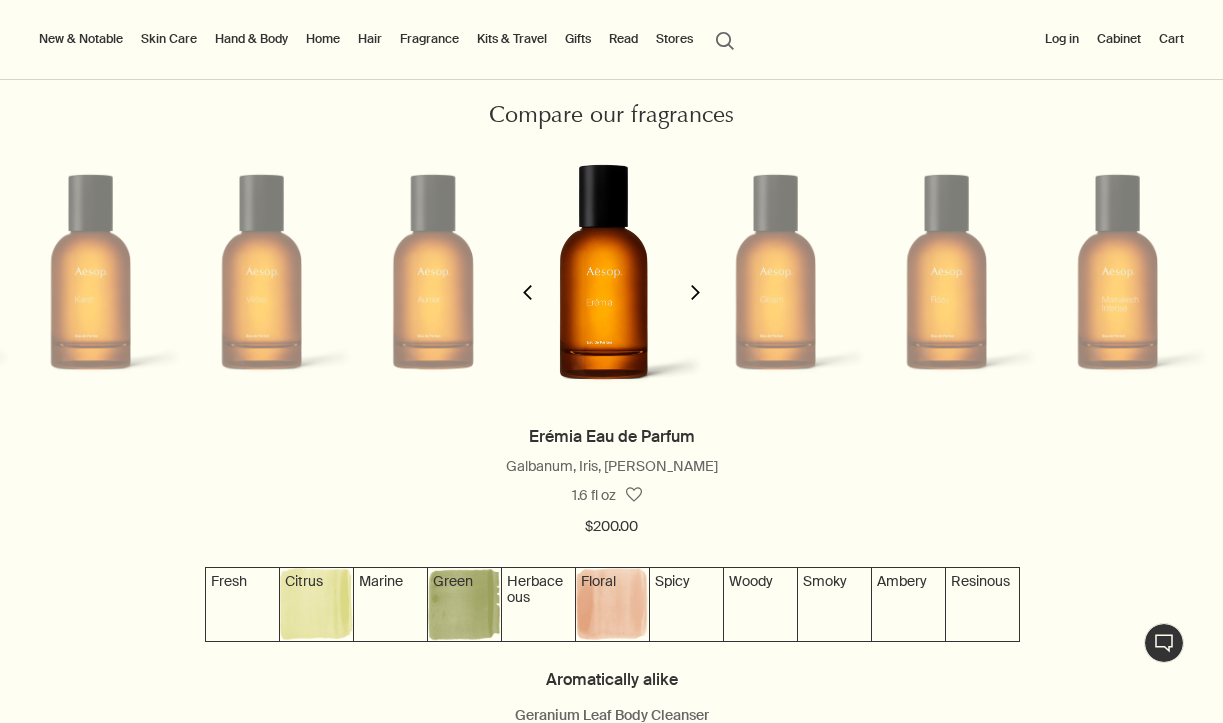 scroll, scrollTop: 0, scrollLeft: 685, axis: horizontal 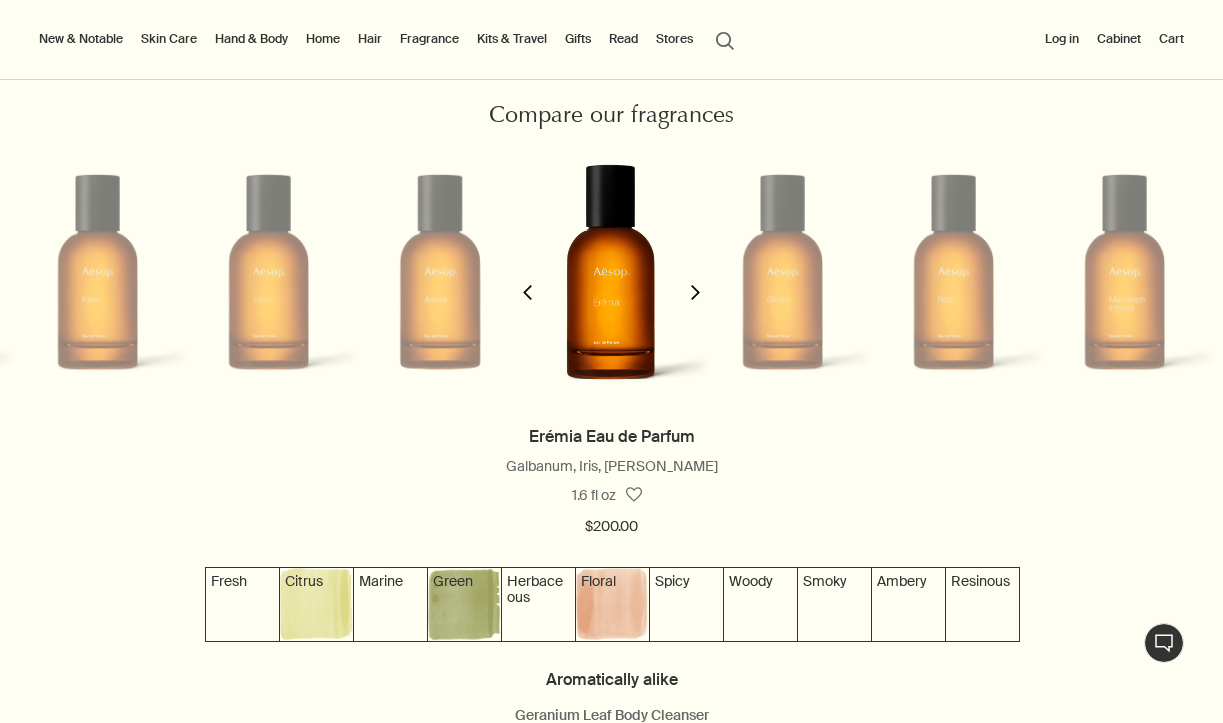 click on "chevron" 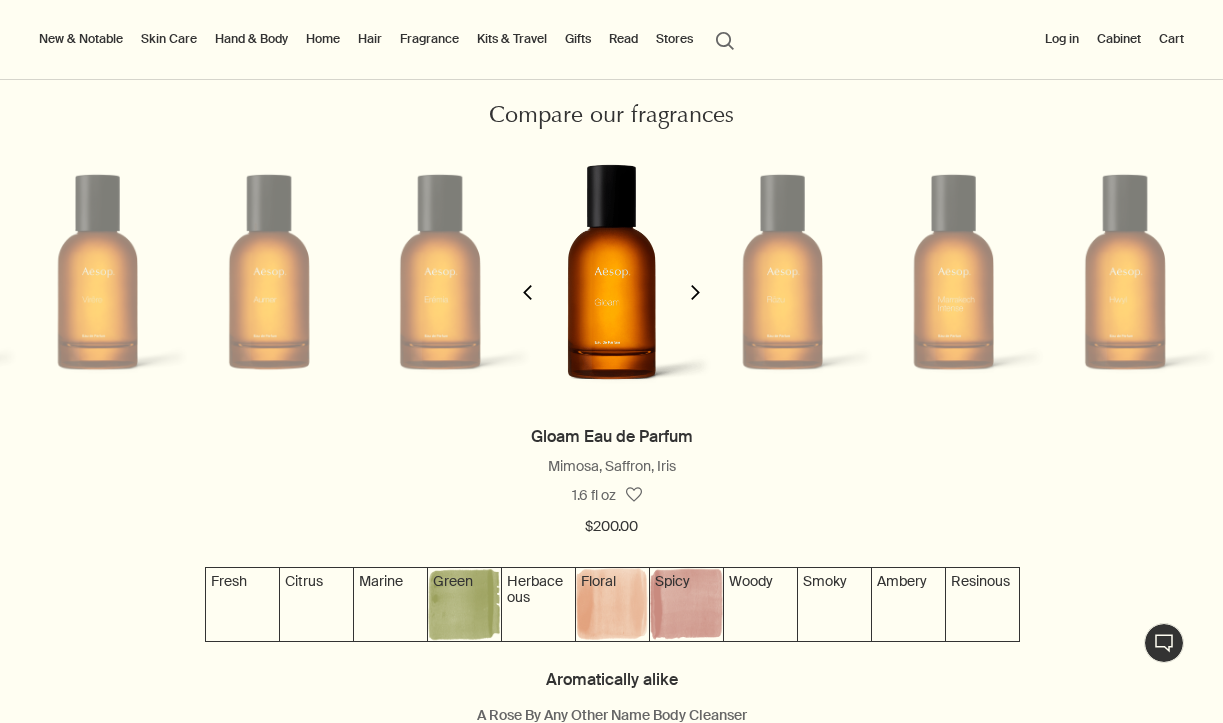 click on "chevron" 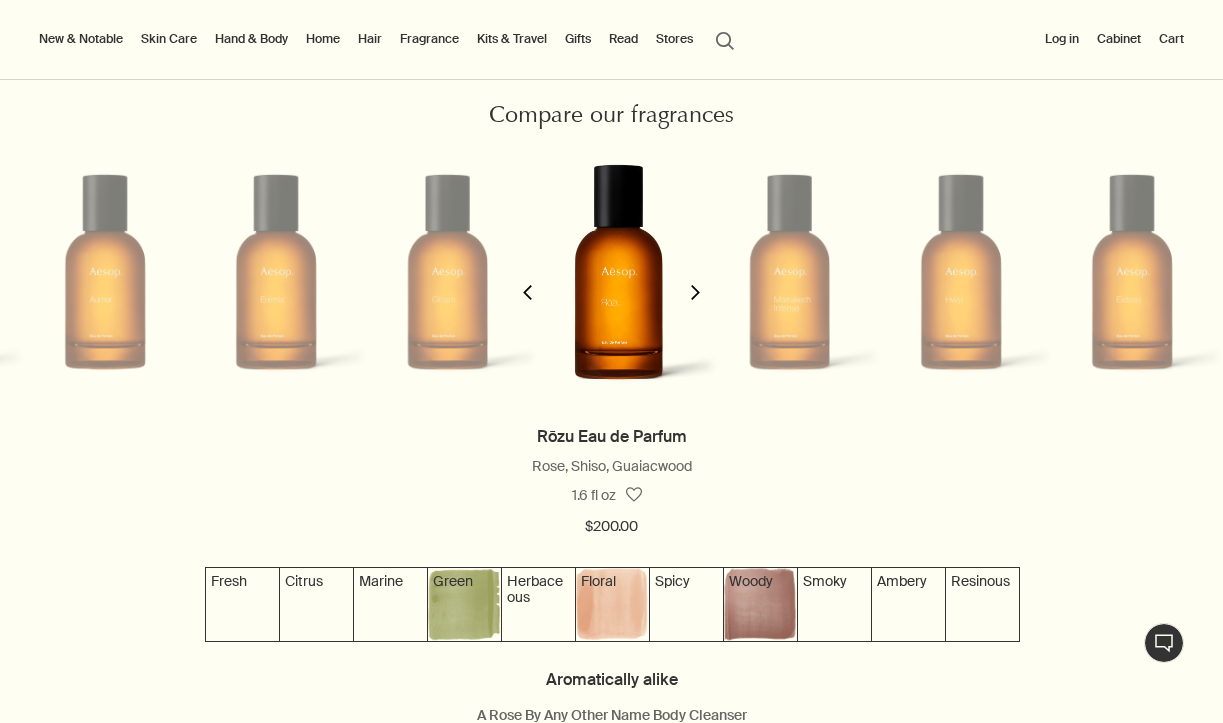 scroll, scrollTop: 0, scrollLeft: 1, axis: horizontal 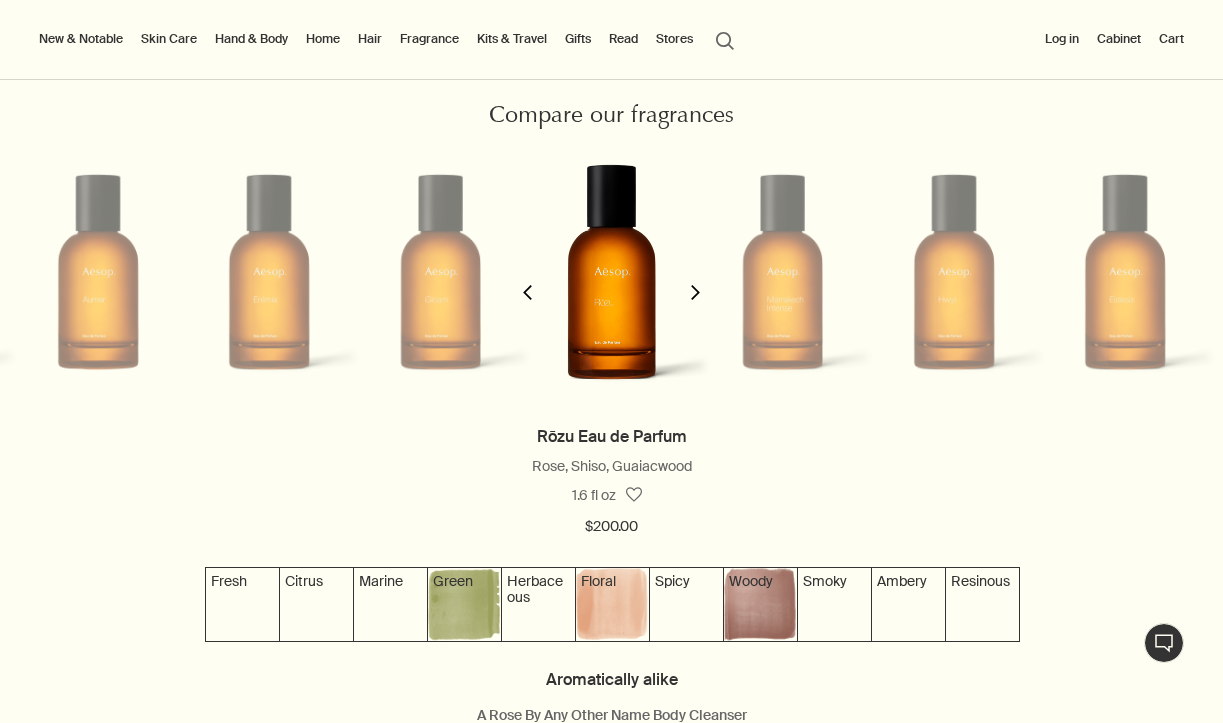 click on "chevron" 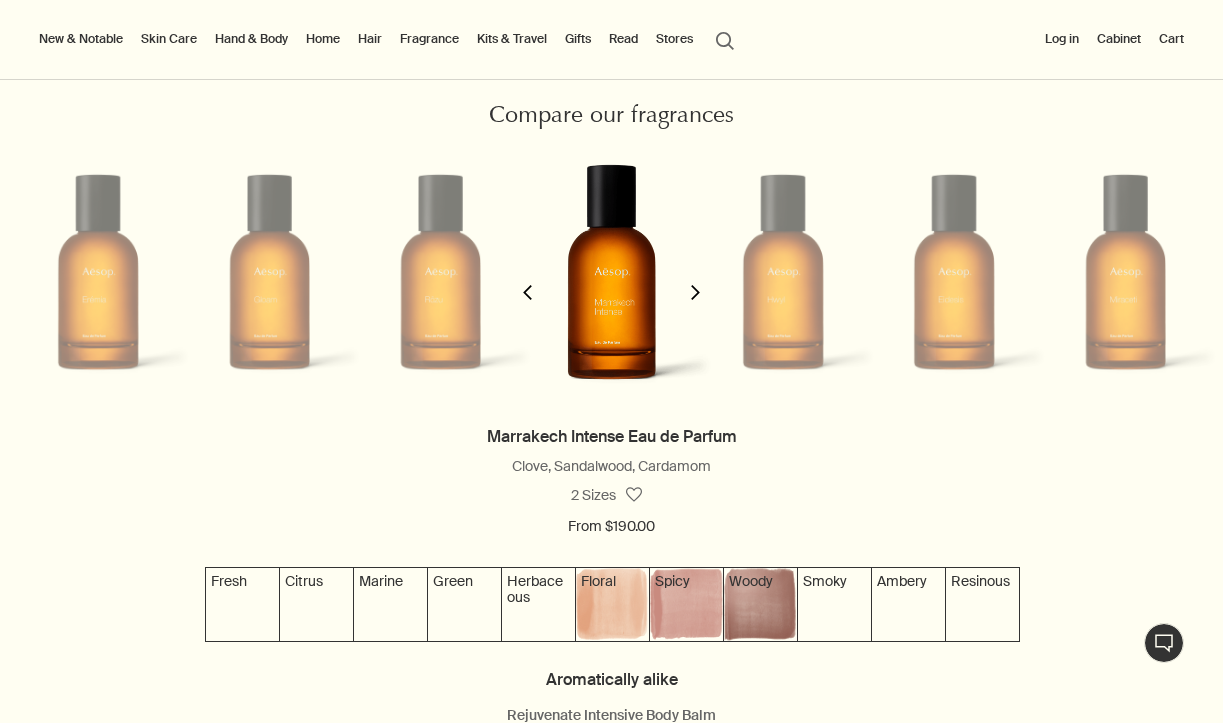 scroll, scrollTop: 0, scrollLeft: 1199, axis: horizontal 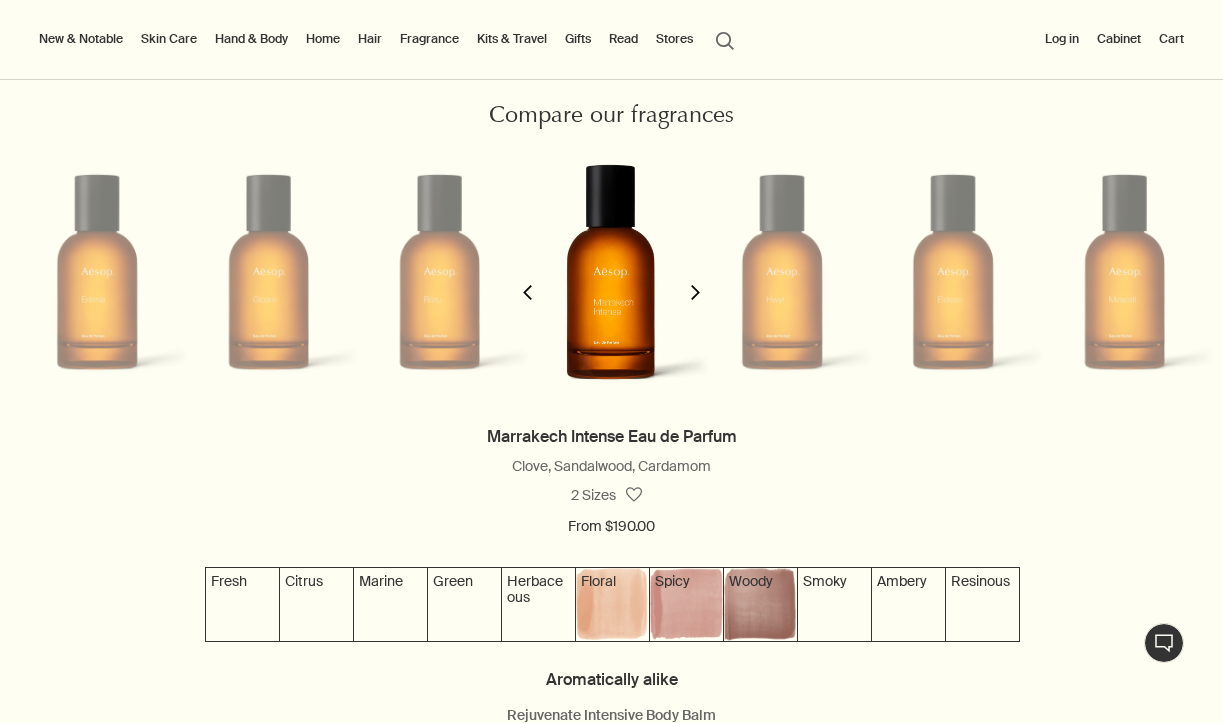 click on "chevron" 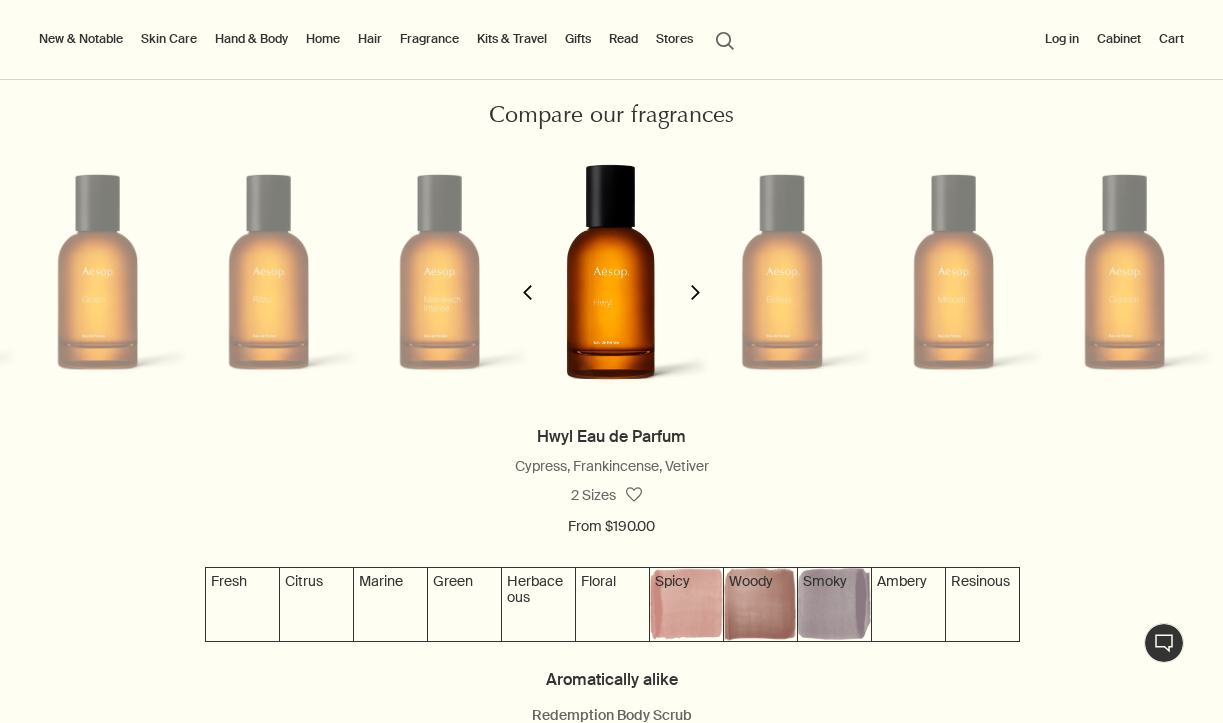 scroll, scrollTop: 0, scrollLeft: 1370, axis: horizontal 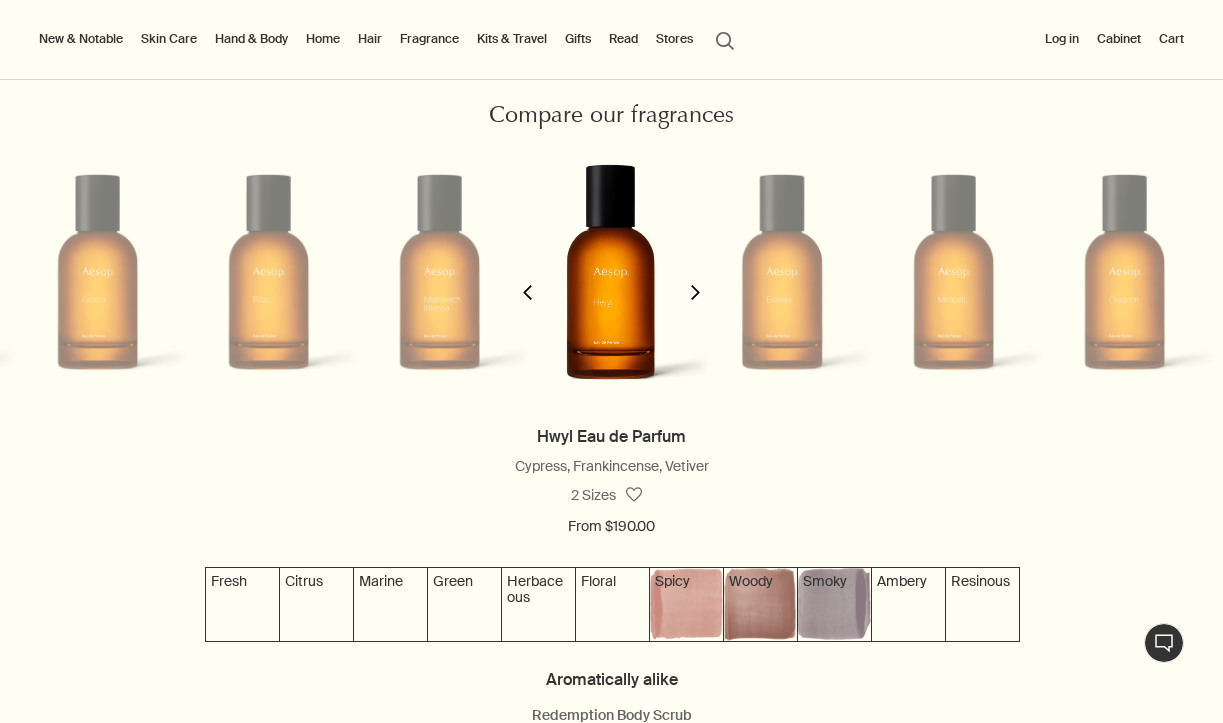 click on "chevron" 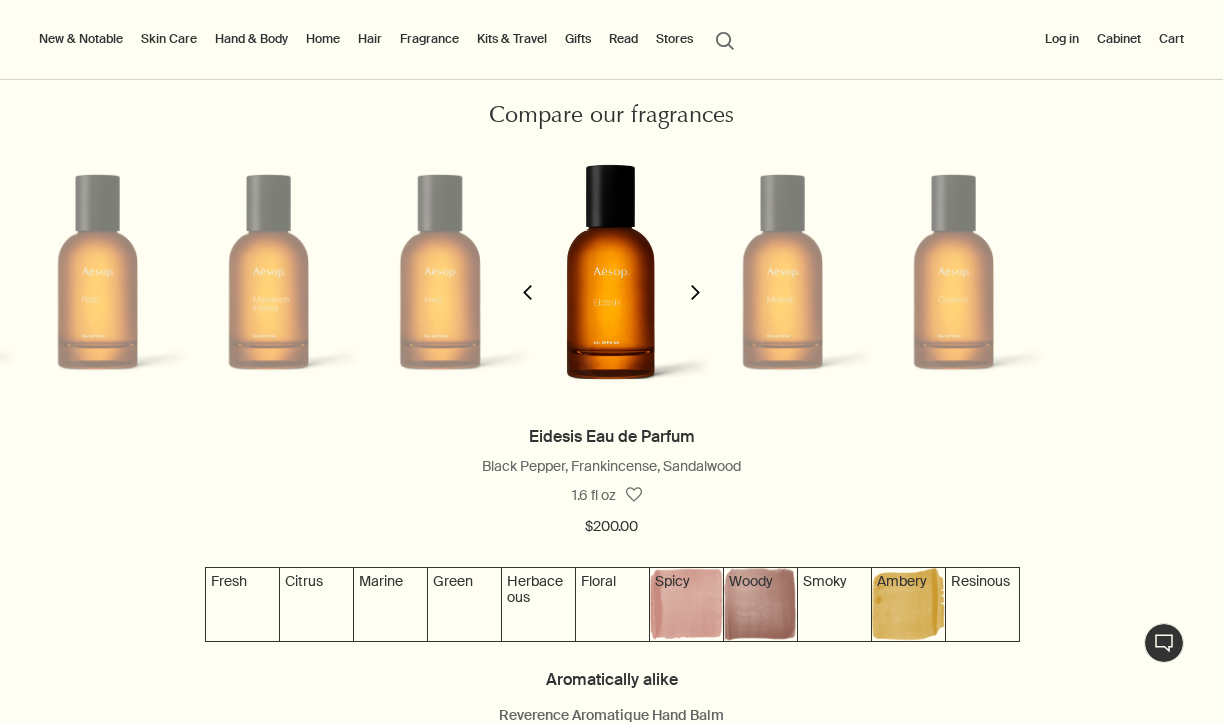 click on "chevron" 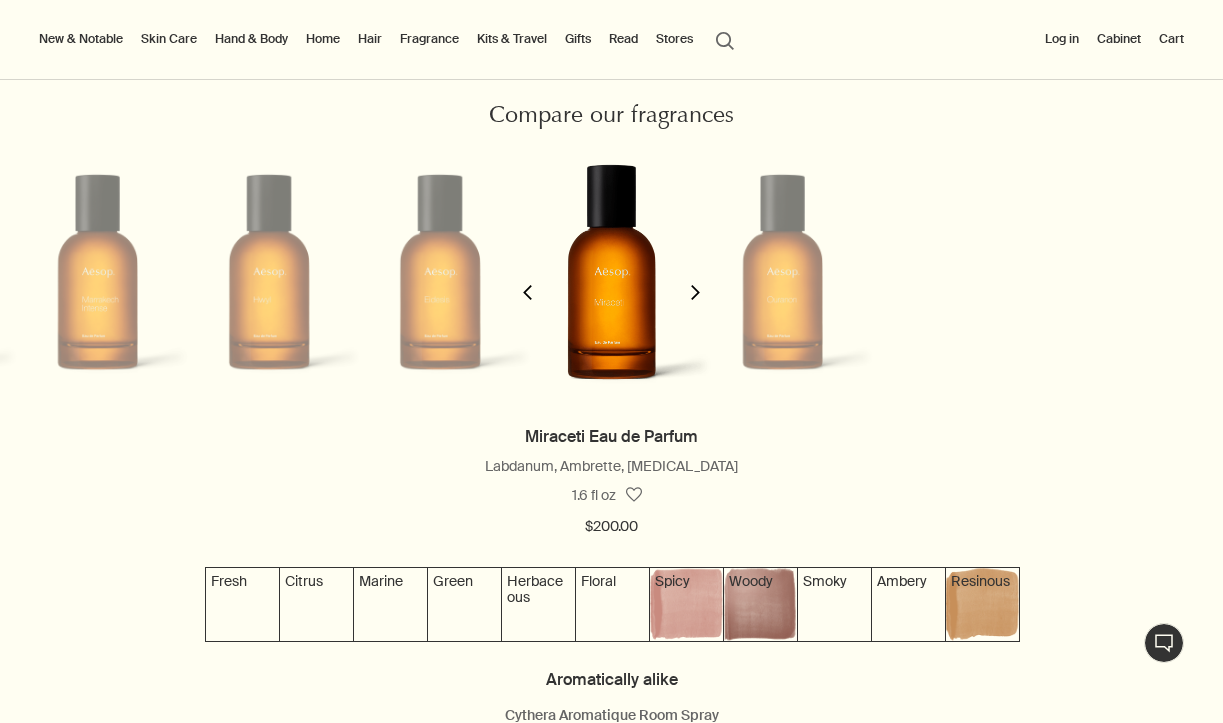 click on "chevron" 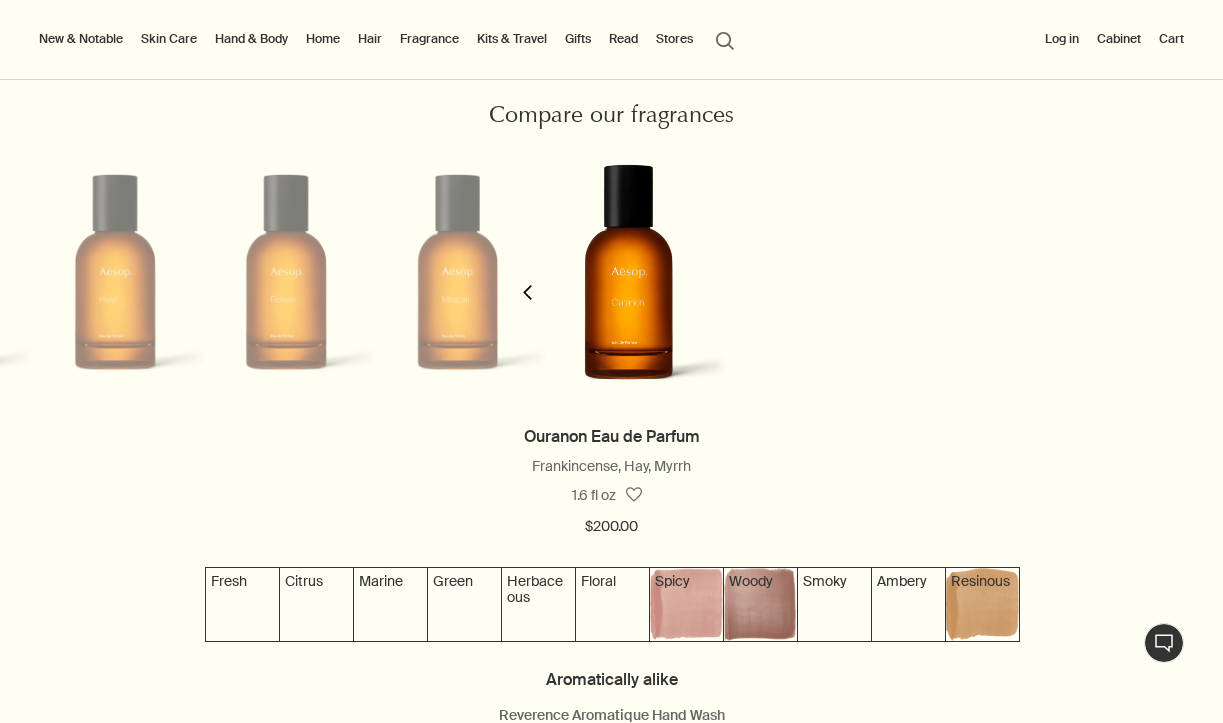 scroll, scrollTop: 0, scrollLeft: 1883, axis: horizontal 